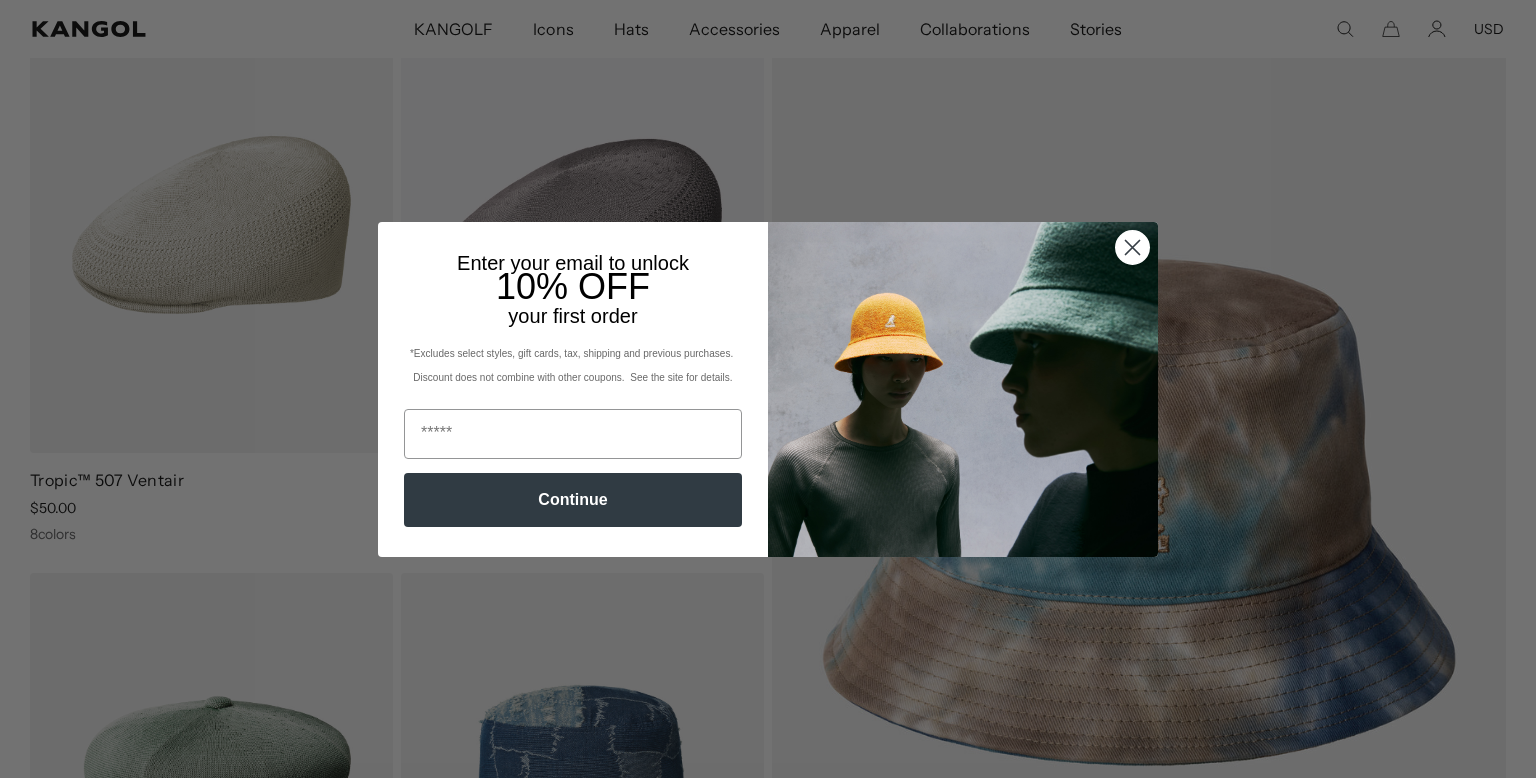 scroll, scrollTop: 223, scrollLeft: 0, axis: vertical 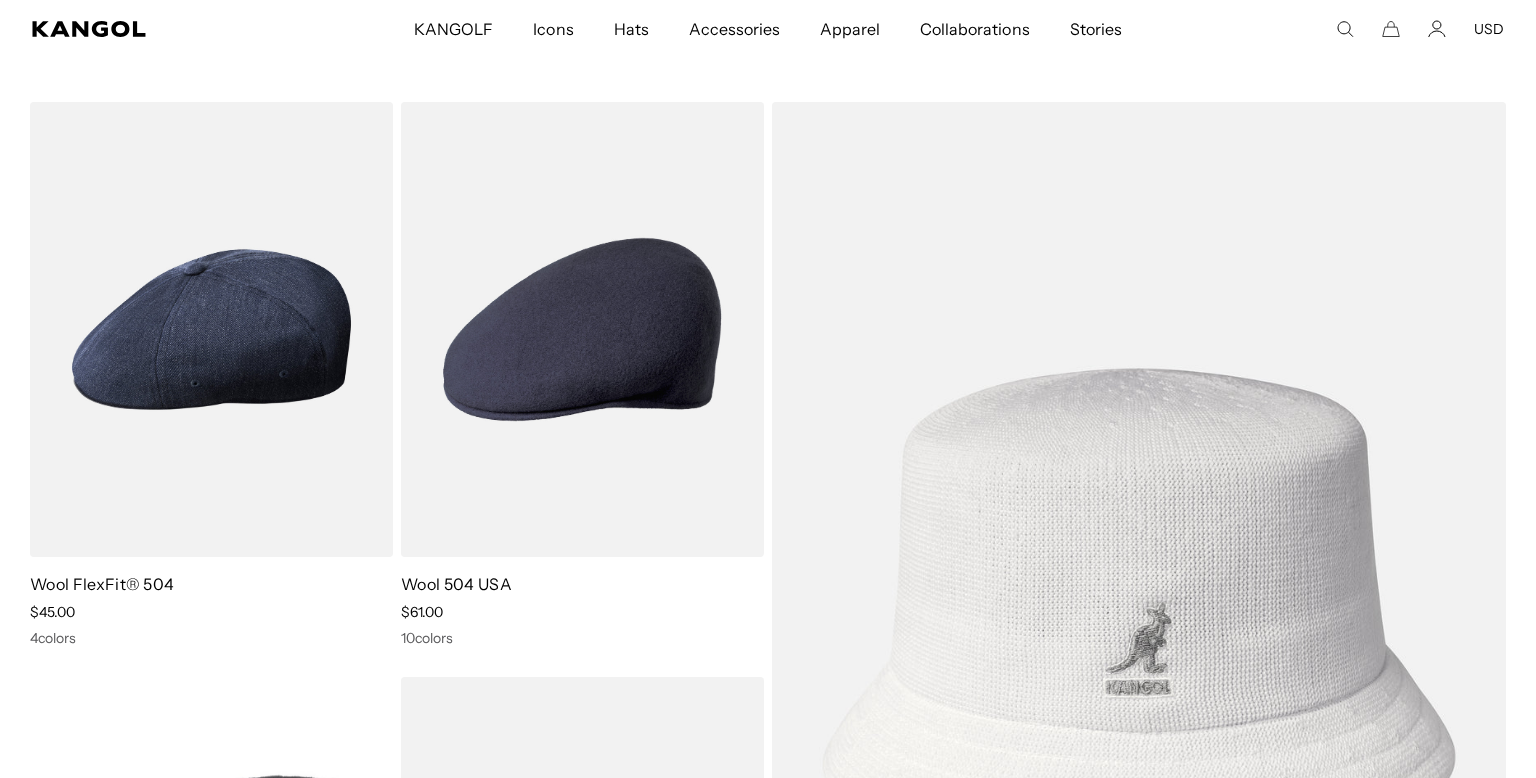 click at bounding box center [0, 0] 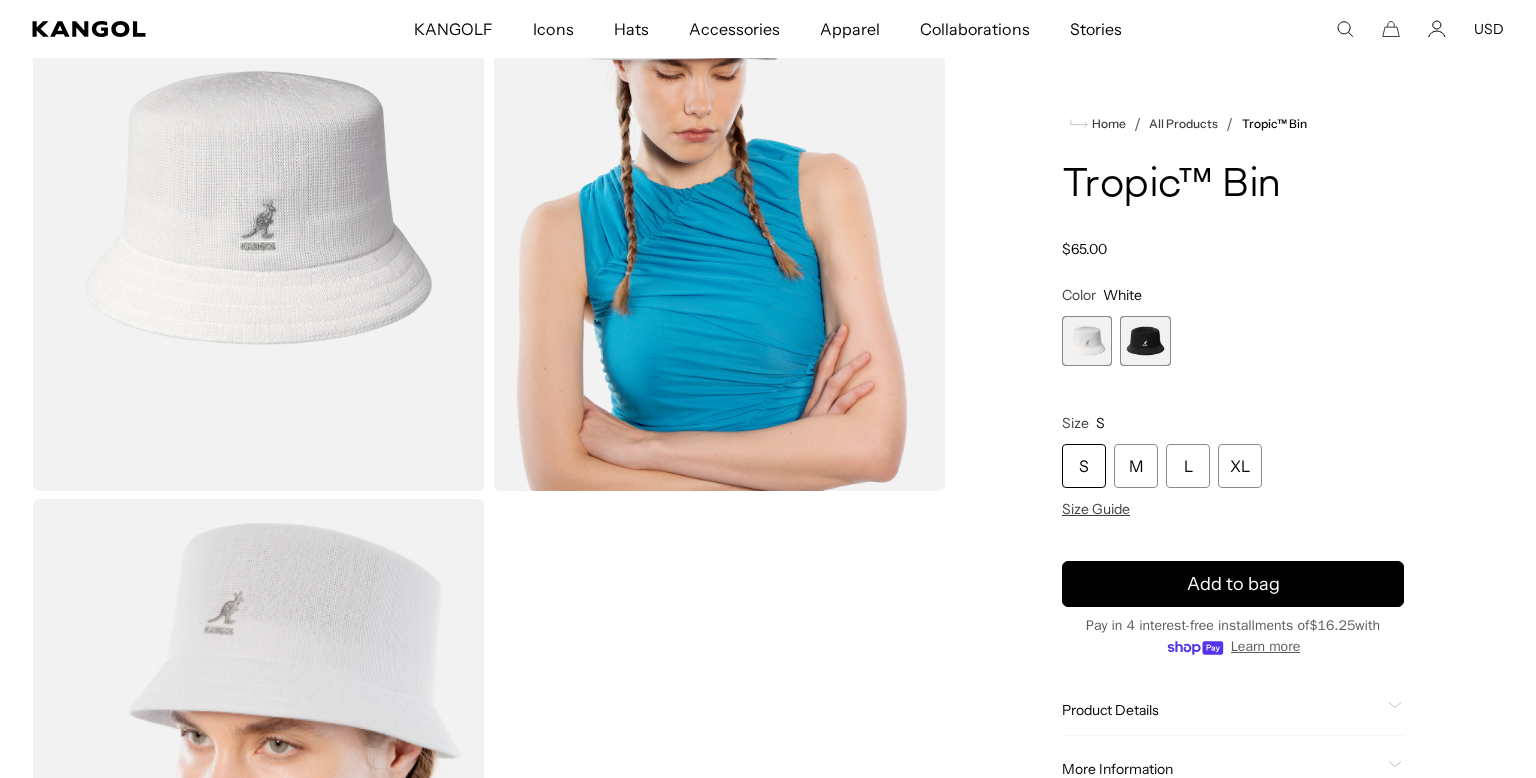 scroll, scrollTop: 0, scrollLeft: 0, axis: both 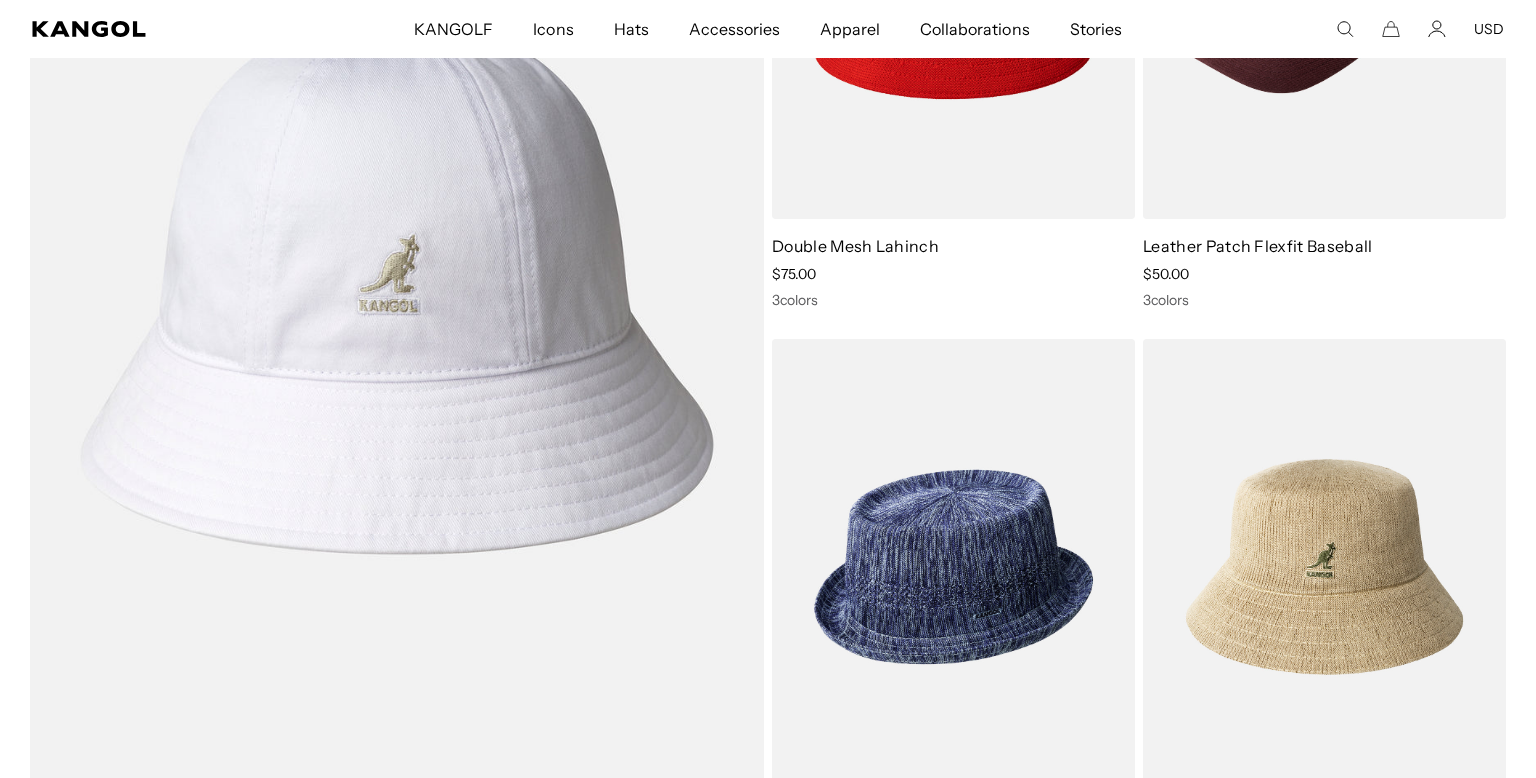 click at bounding box center [397, 278] 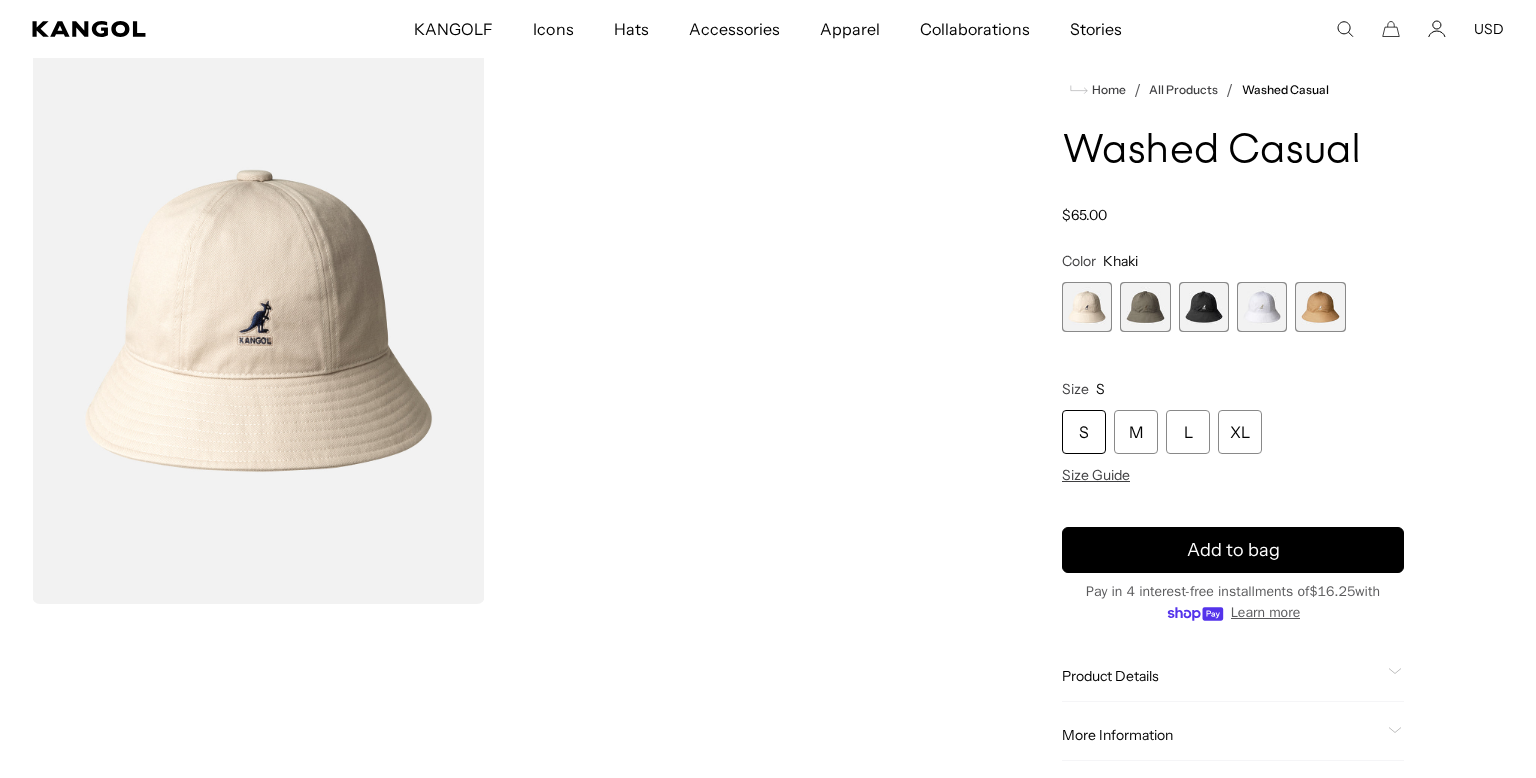 scroll, scrollTop: 0, scrollLeft: 0, axis: both 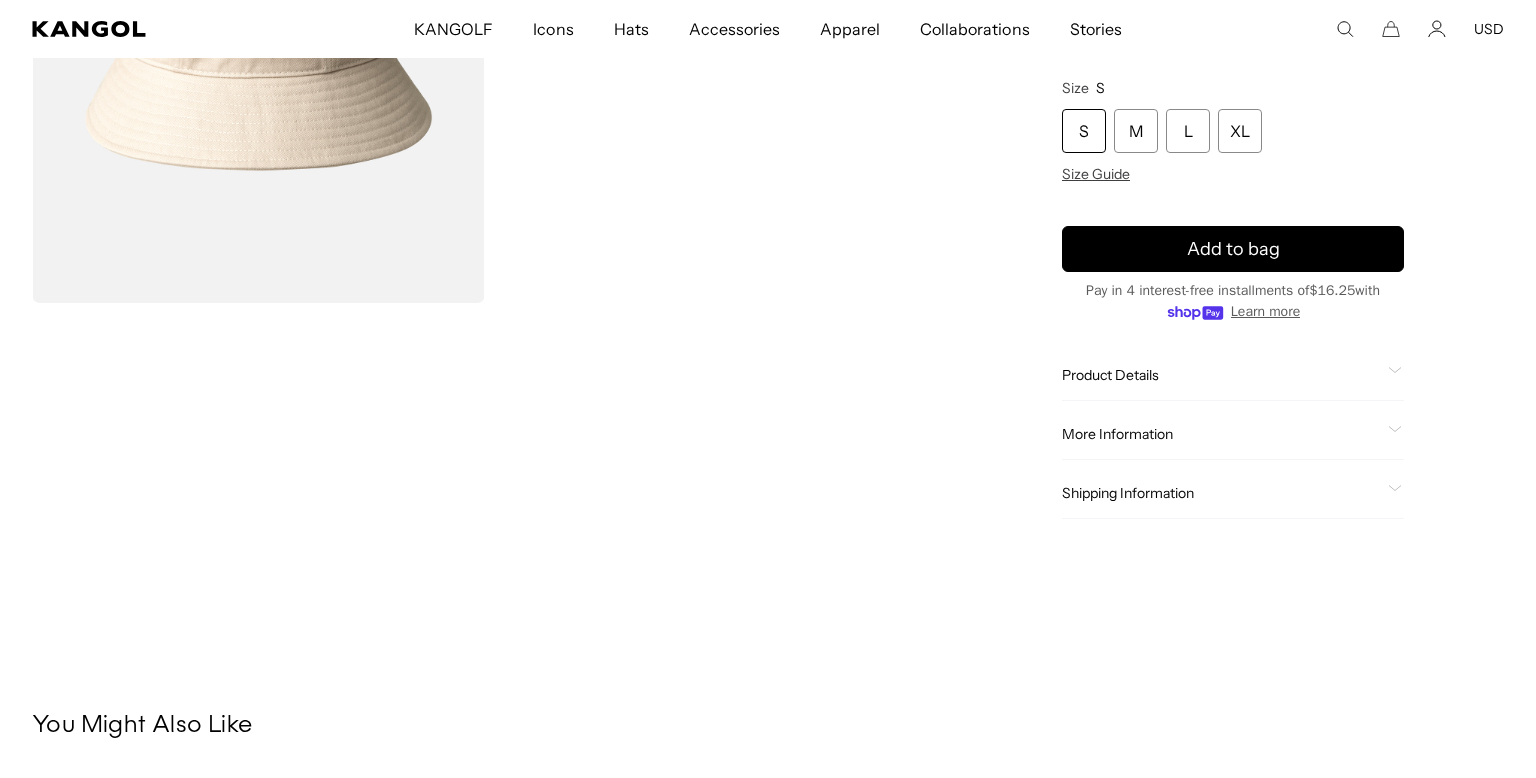 click on "Loading..." at bounding box center (489, 148) 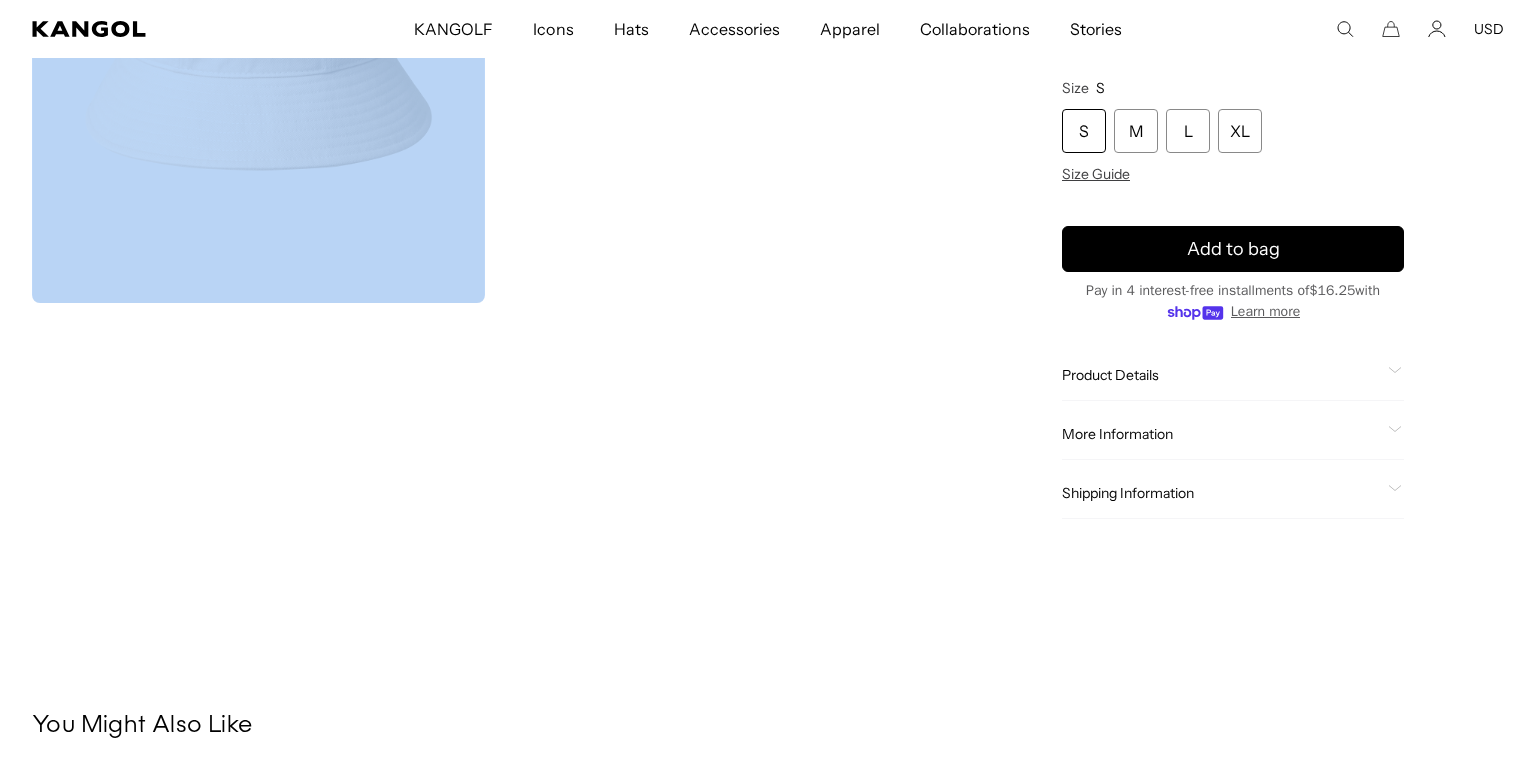scroll, scrollTop: 0, scrollLeft: 0, axis: both 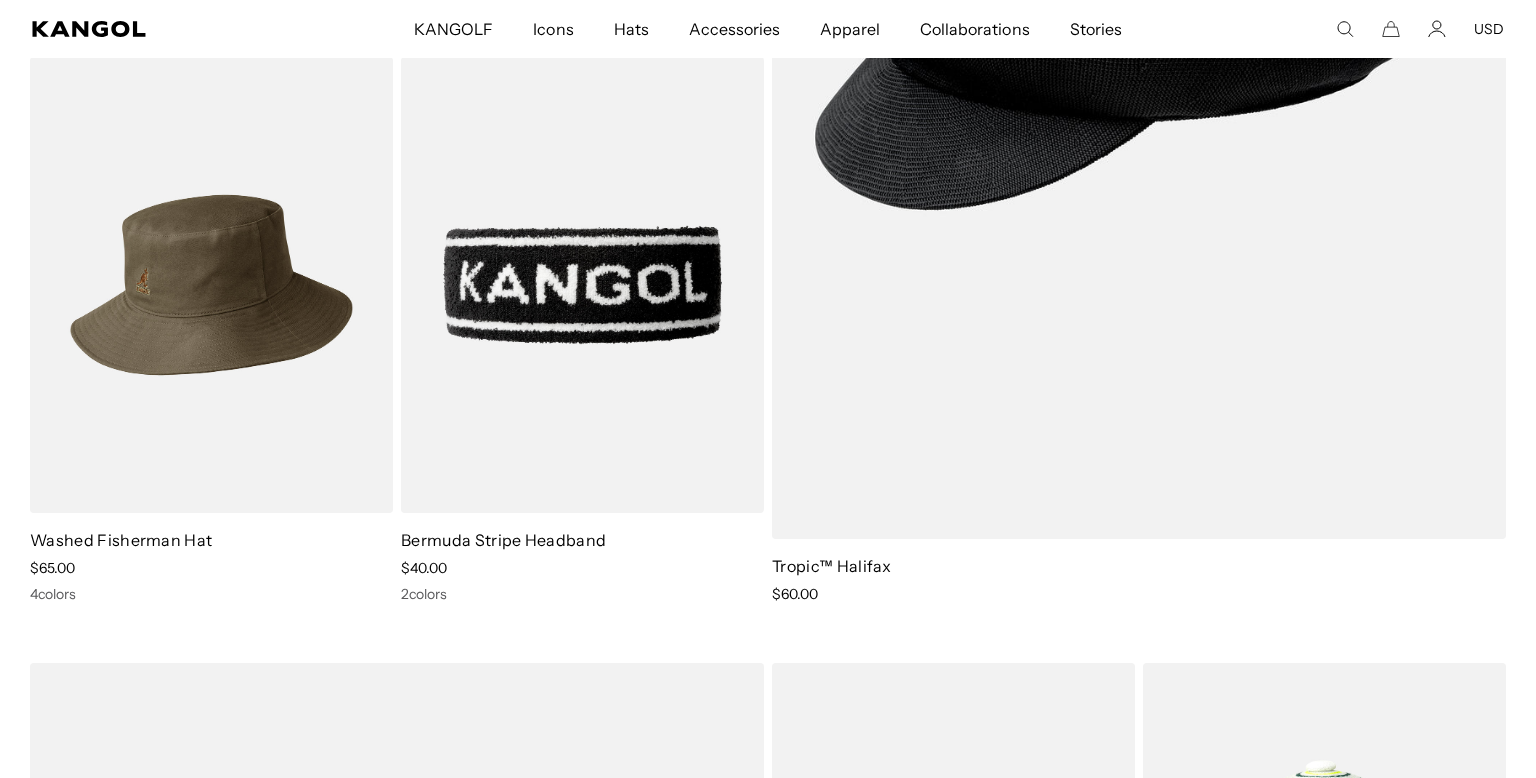 click at bounding box center (211, 285) 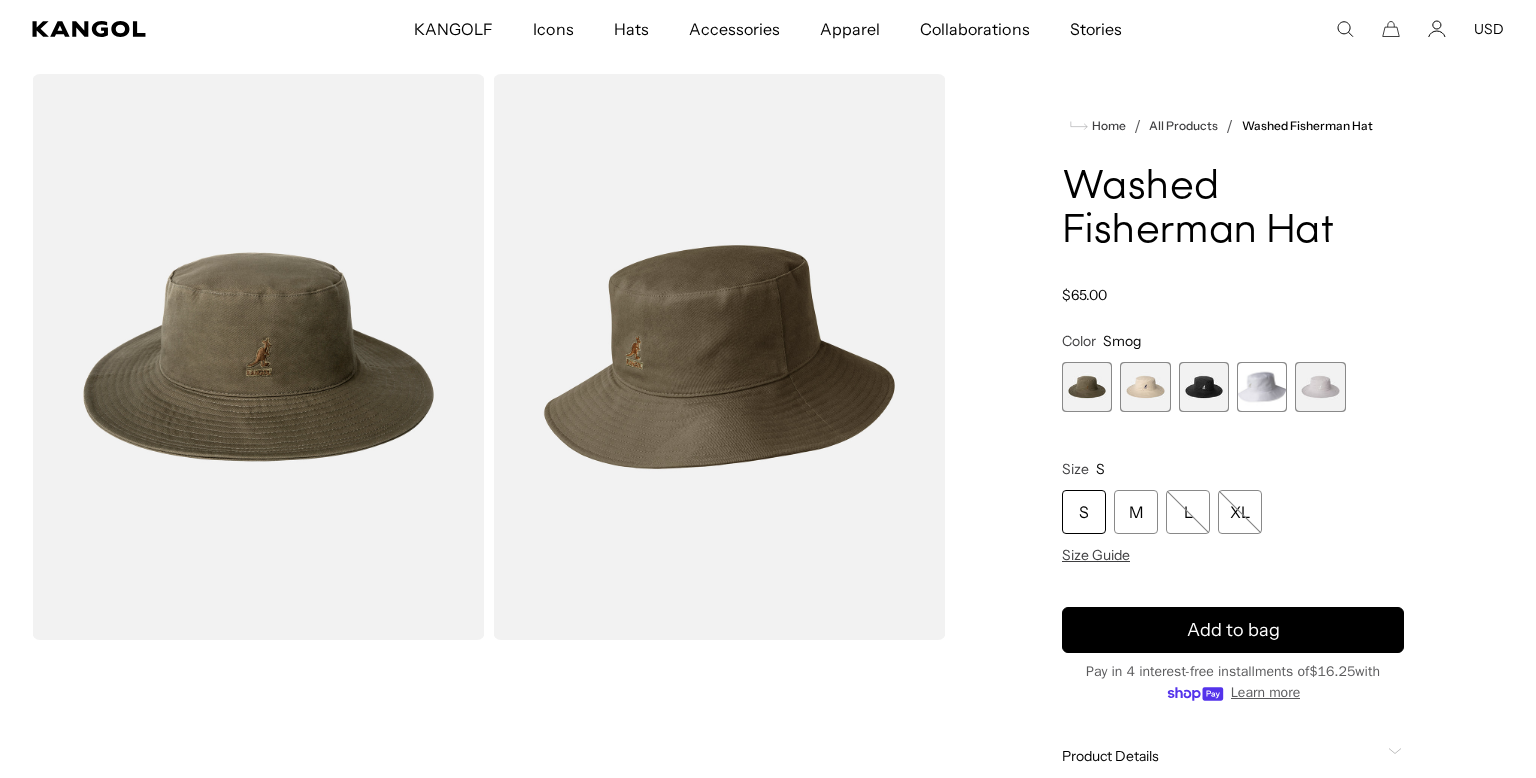scroll, scrollTop: 34, scrollLeft: 0, axis: vertical 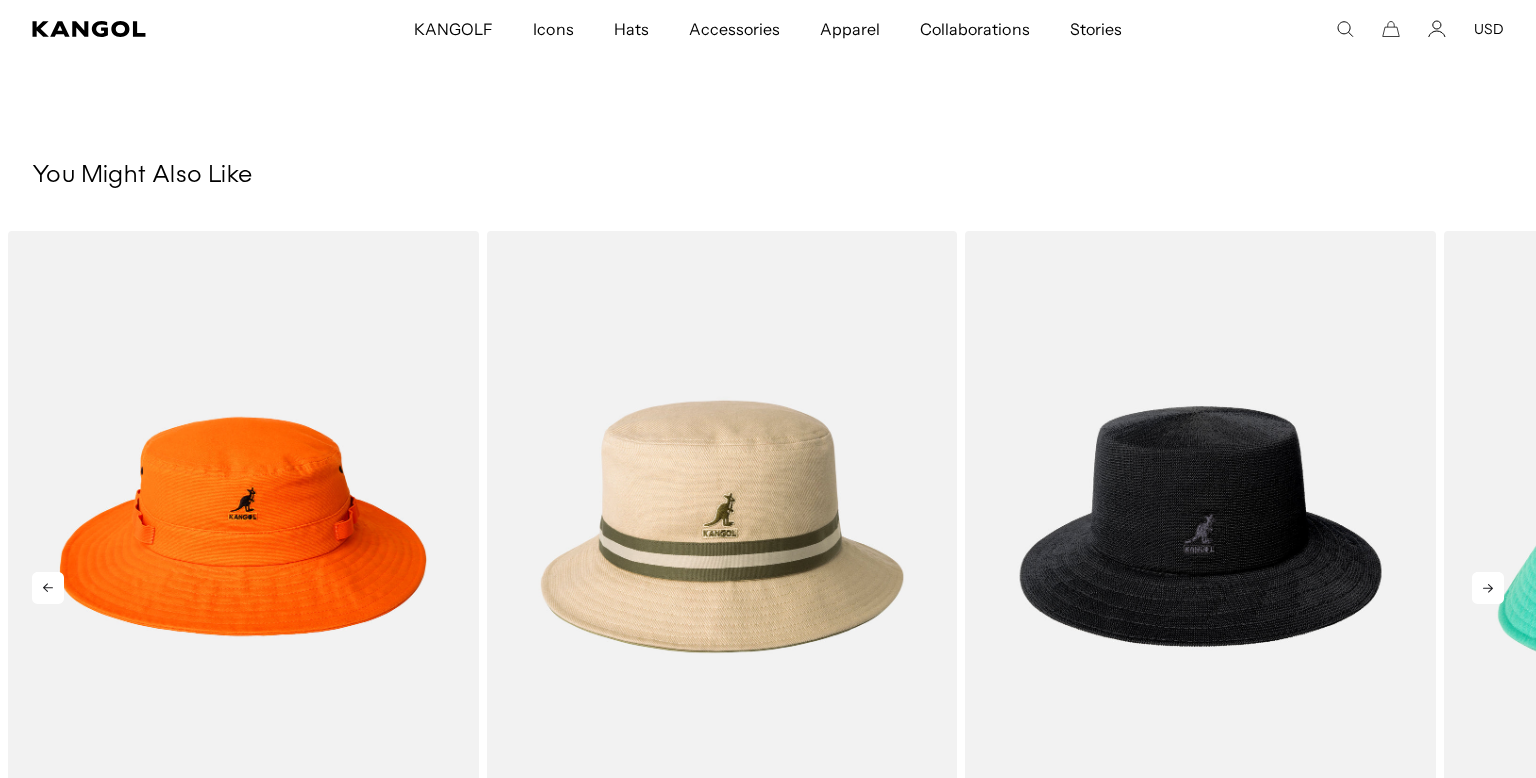 click 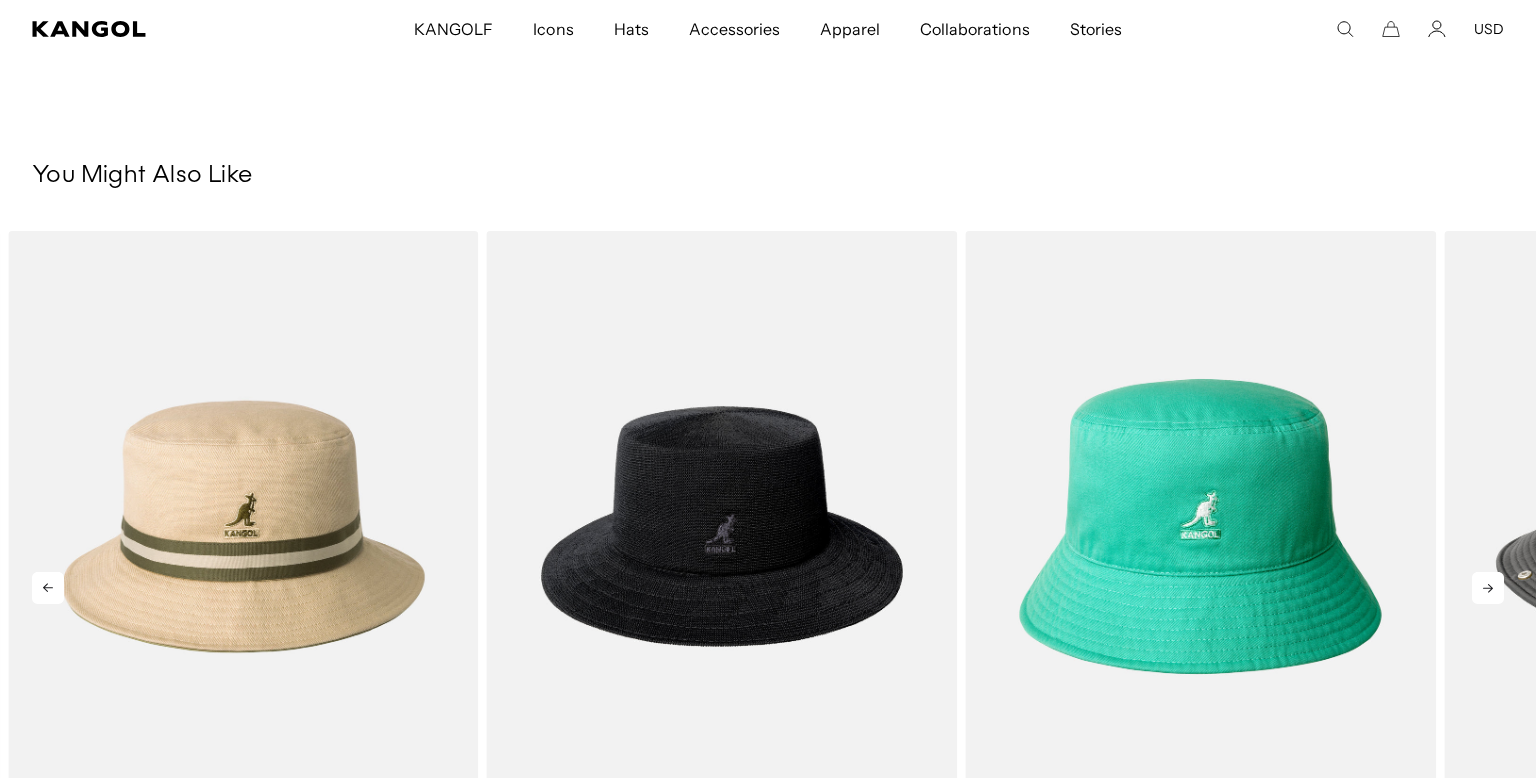 click 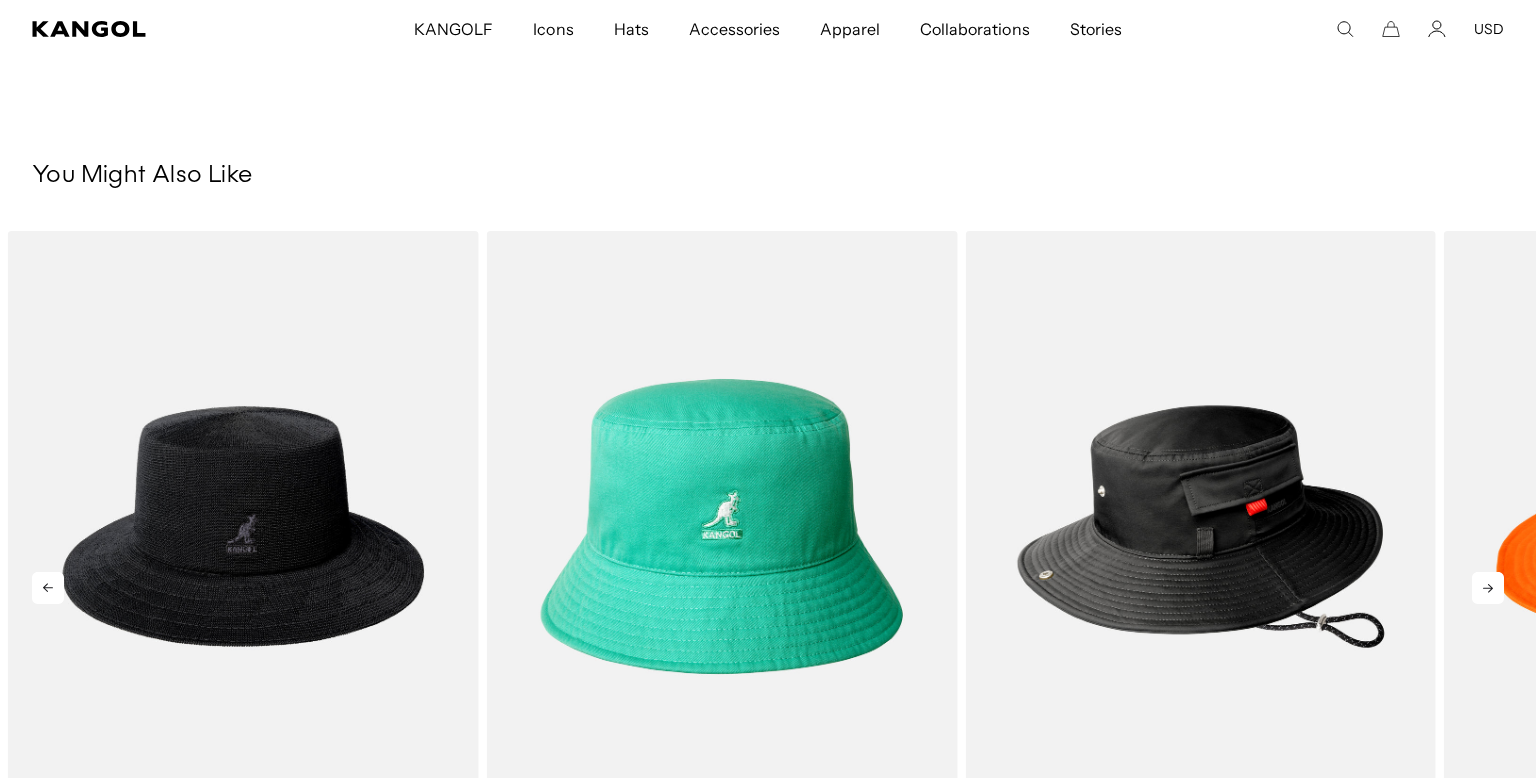 scroll, scrollTop: 0, scrollLeft: 412, axis: horizontal 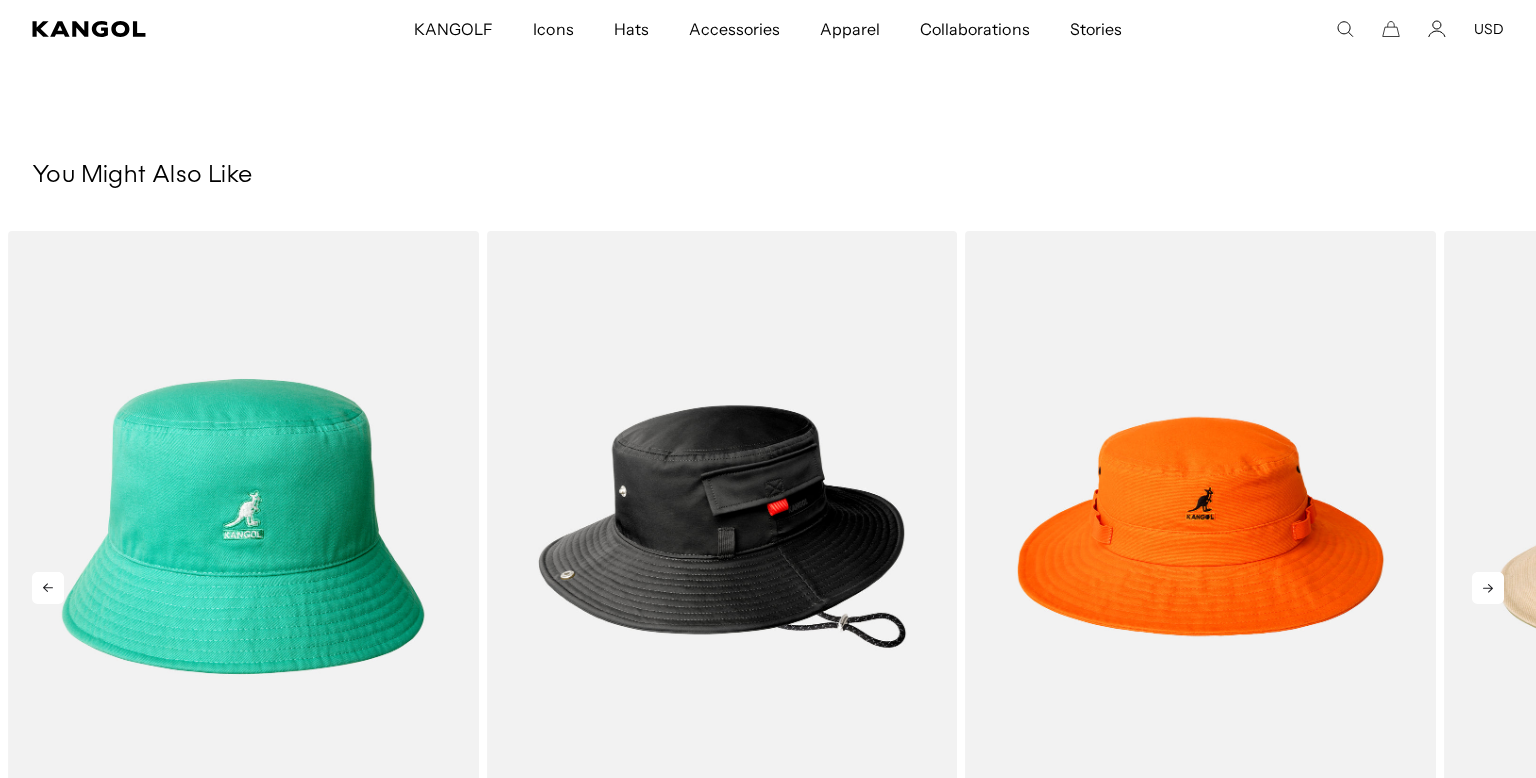 click 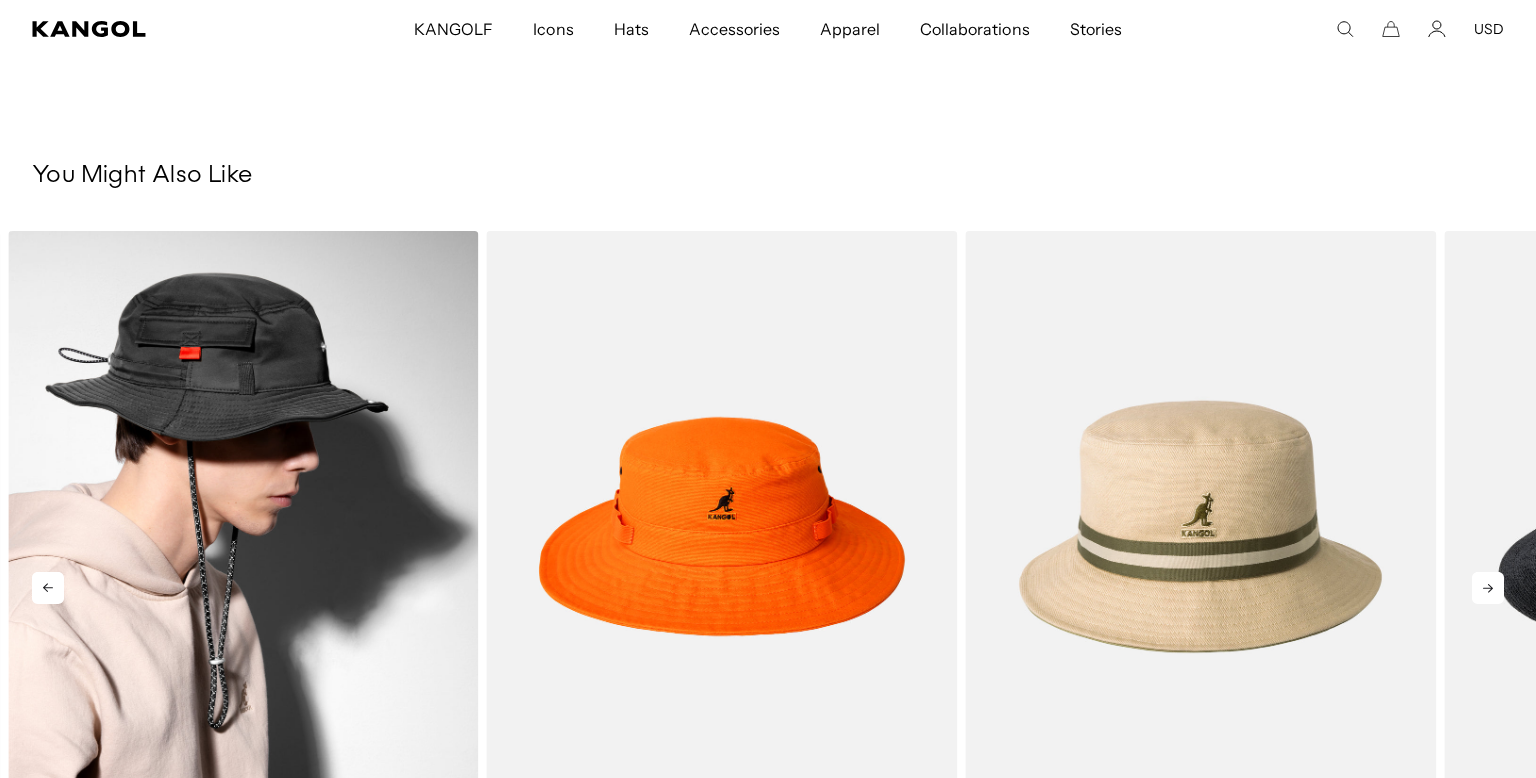 scroll, scrollTop: 0, scrollLeft: 412, axis: horizontal 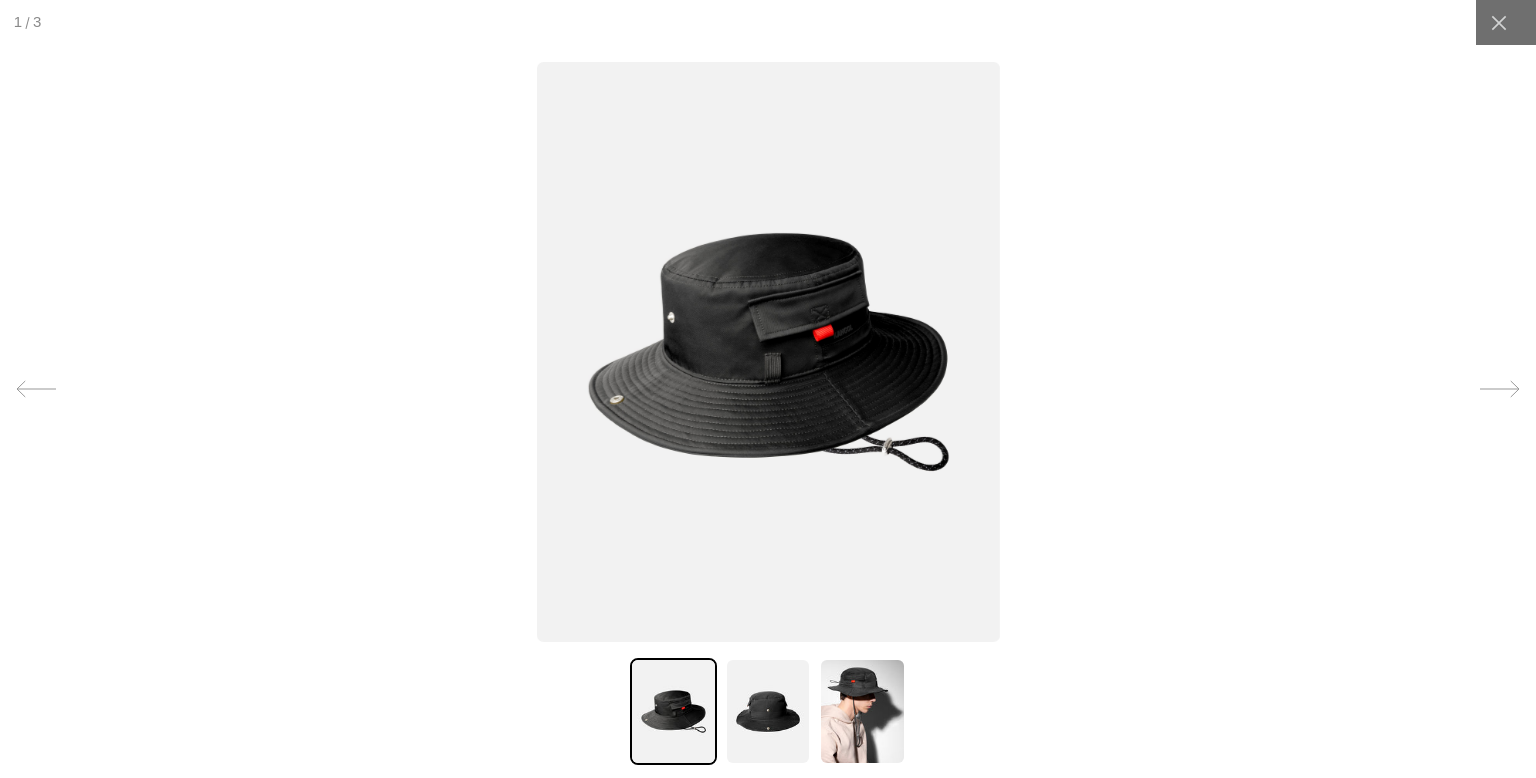 click at bounding box center [768, 711] 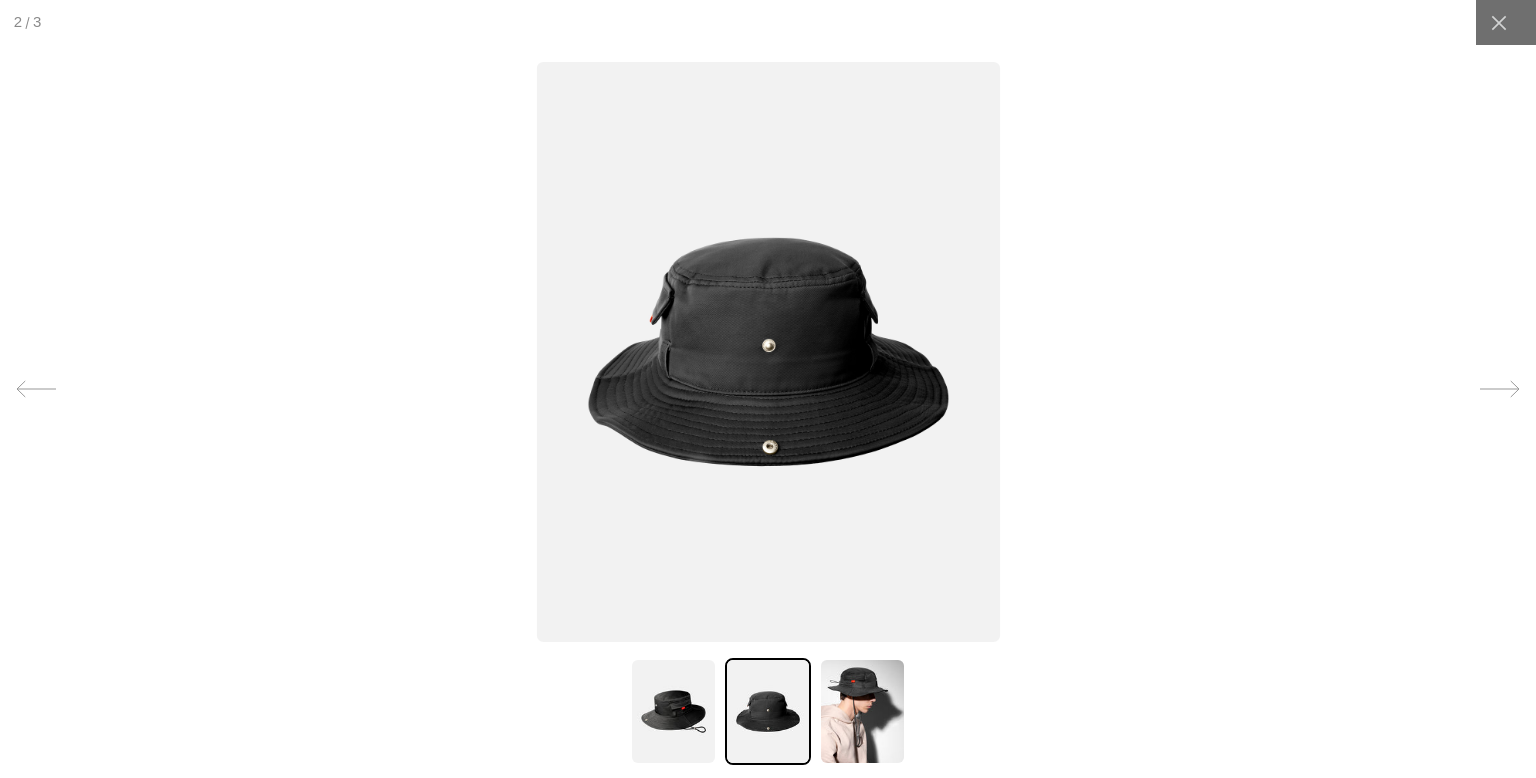 scroll, scrollTop: 0, scrollLeft: 412, axis: horizontal 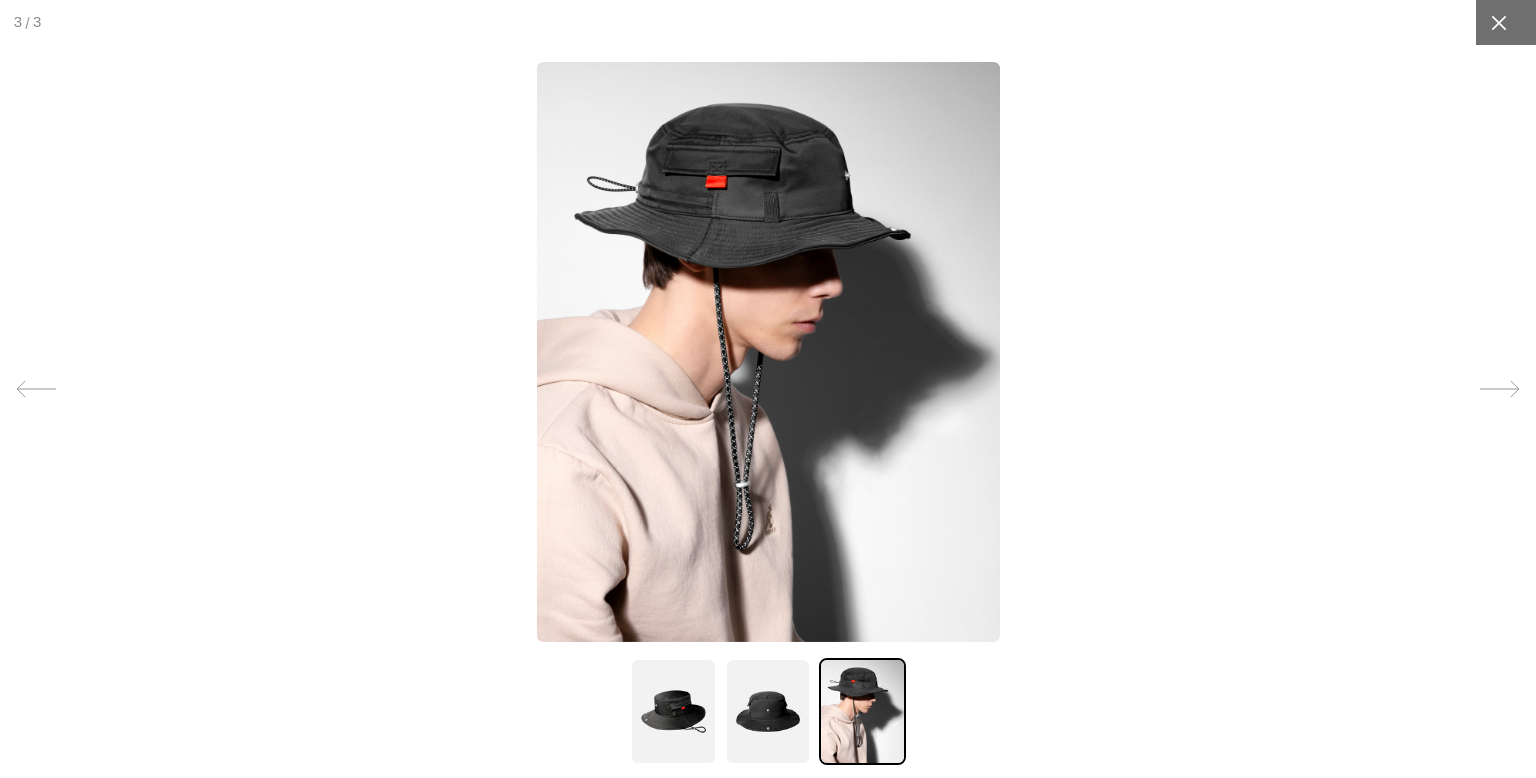 click at bounding box center (1498, 22) 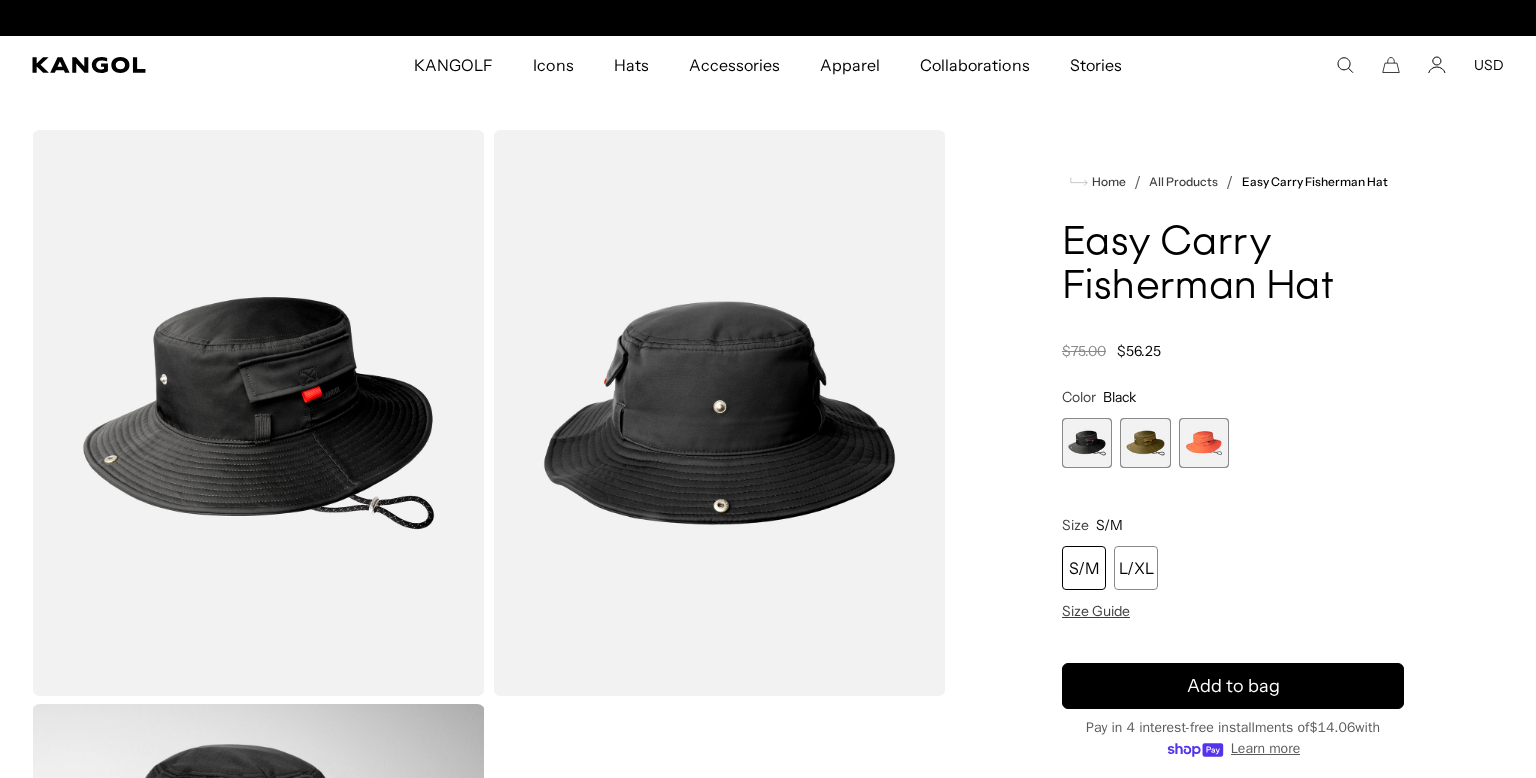 scroll, scrollTop: 0, scrollLeft: 412, axis: horizontal 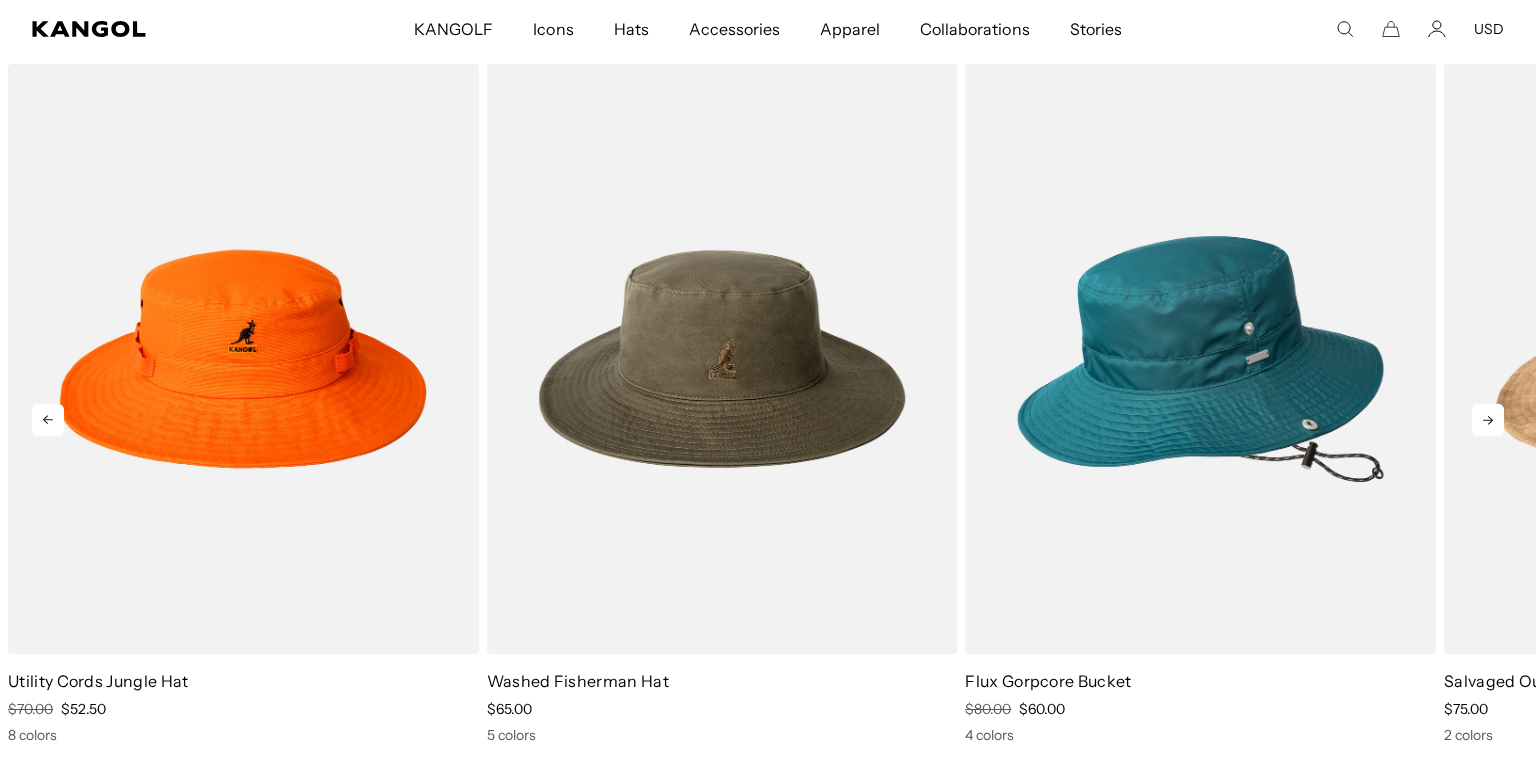 click 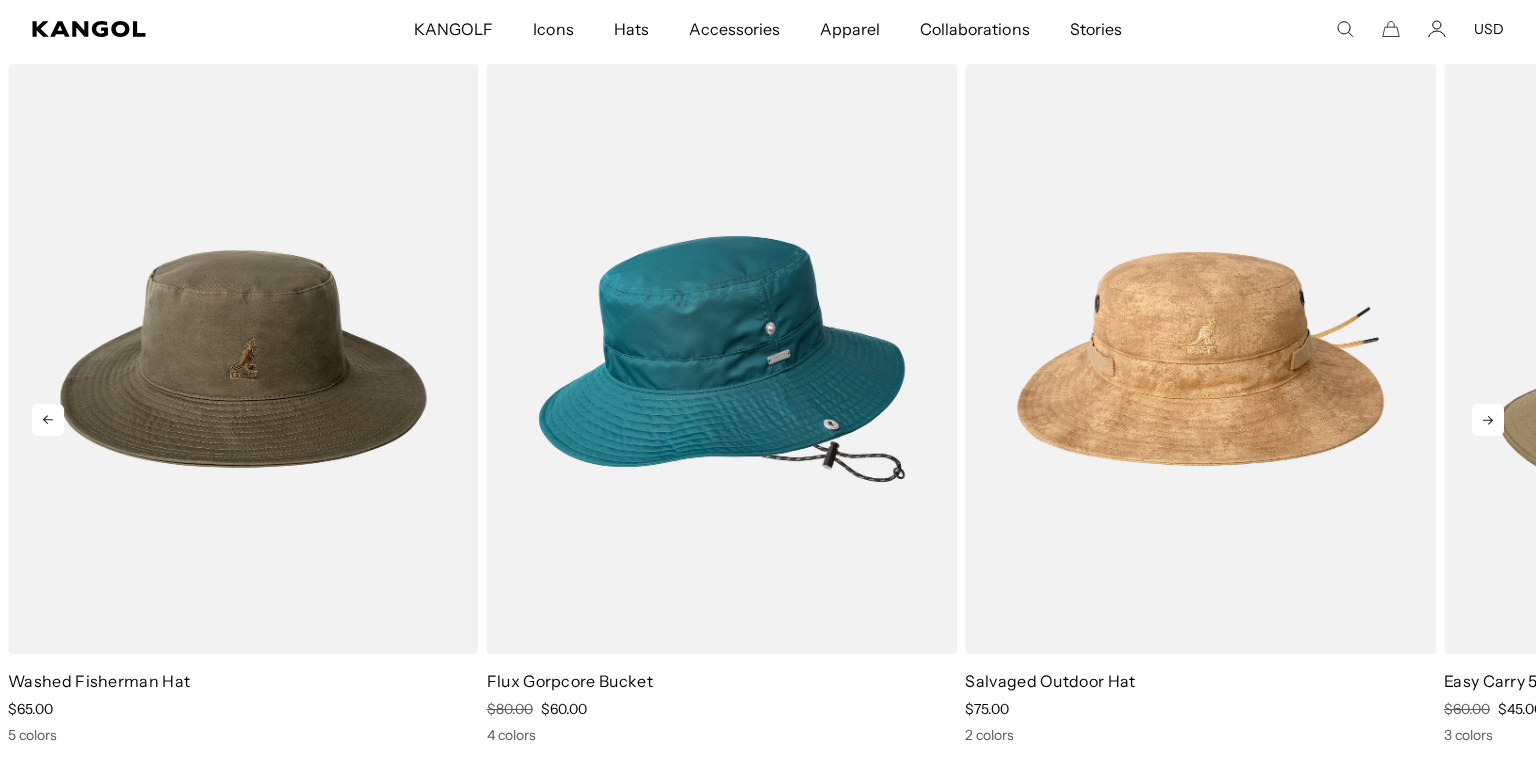 scroll, scrollTop: 0, scrollLeft: 0, axis: both 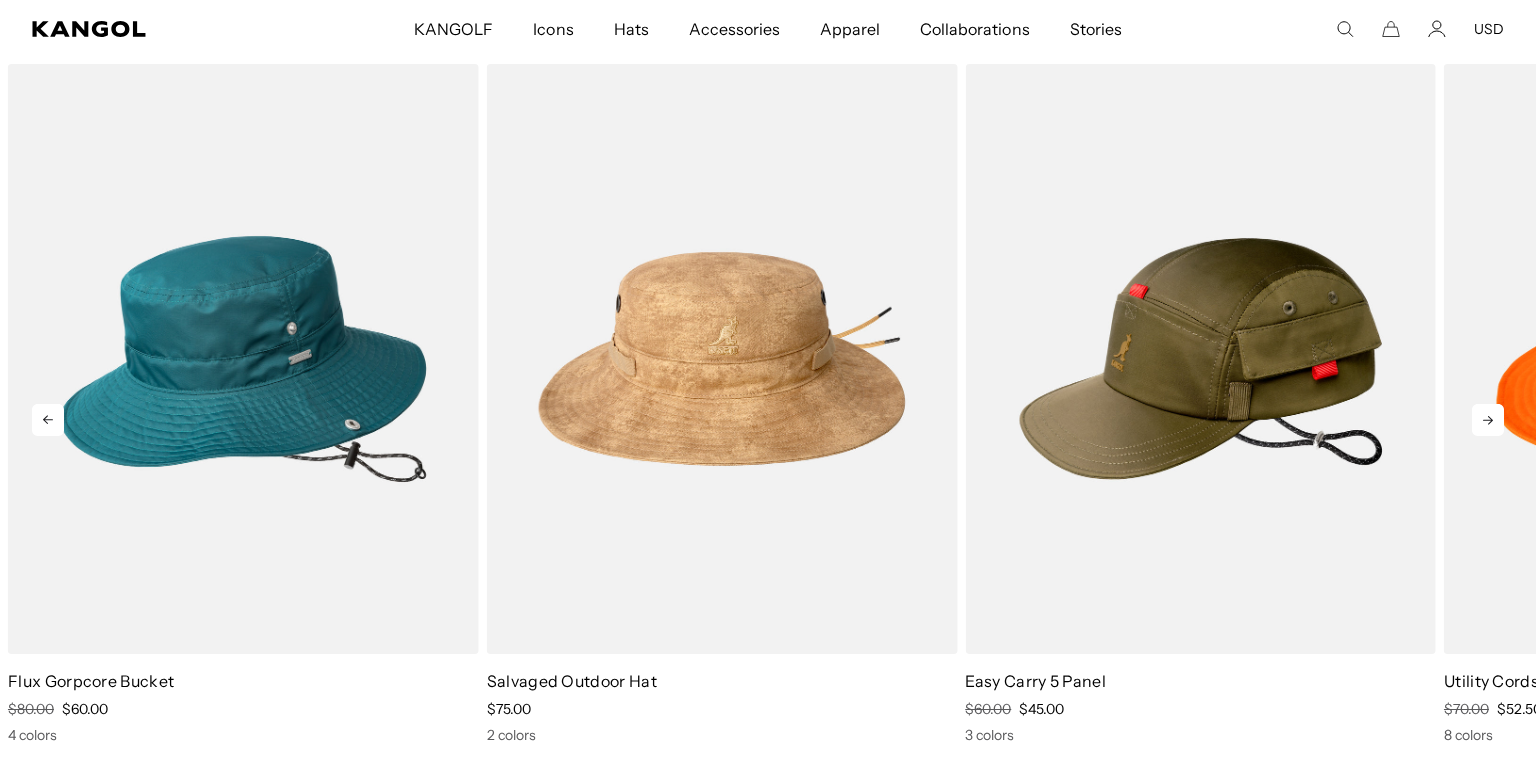 click 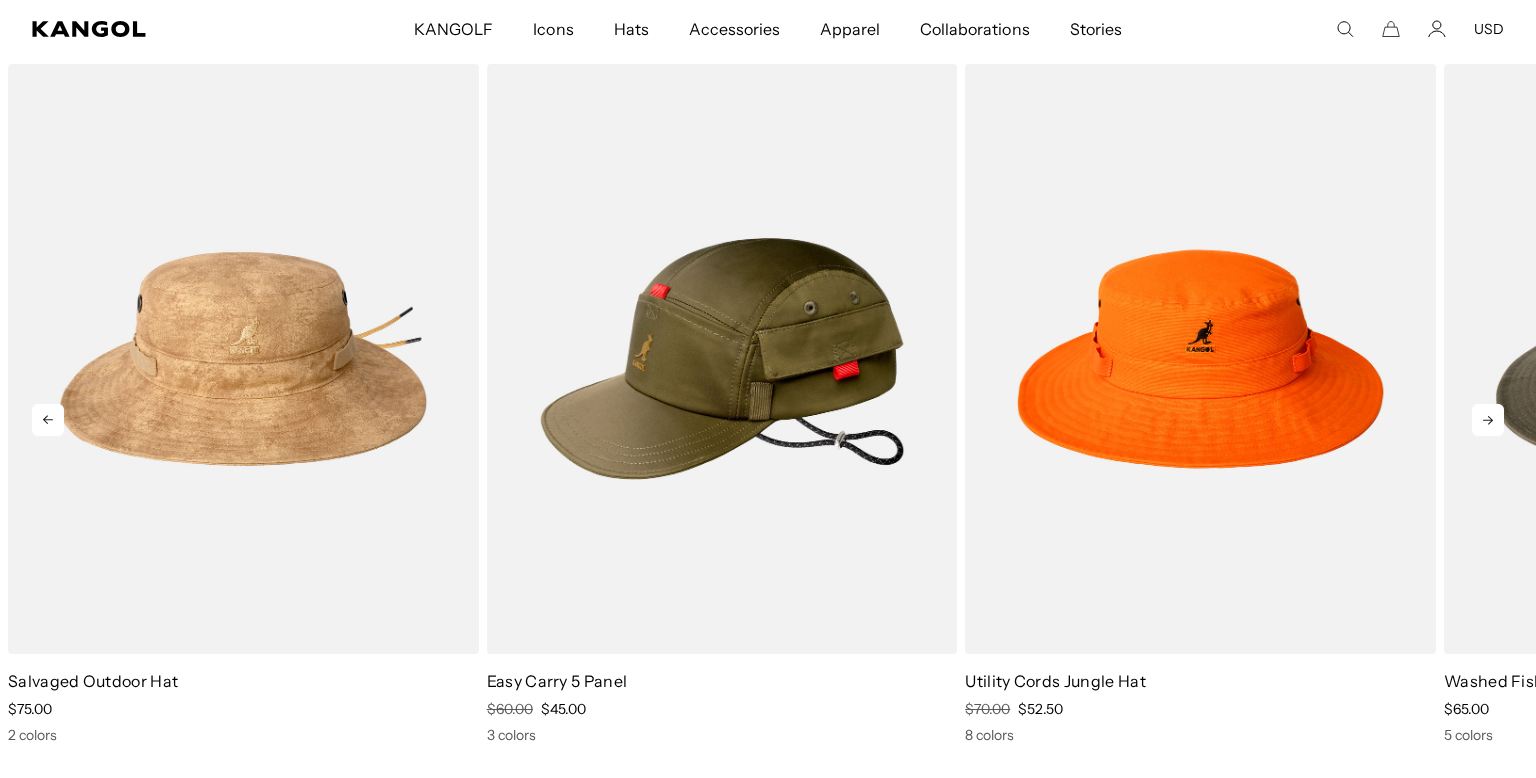 click 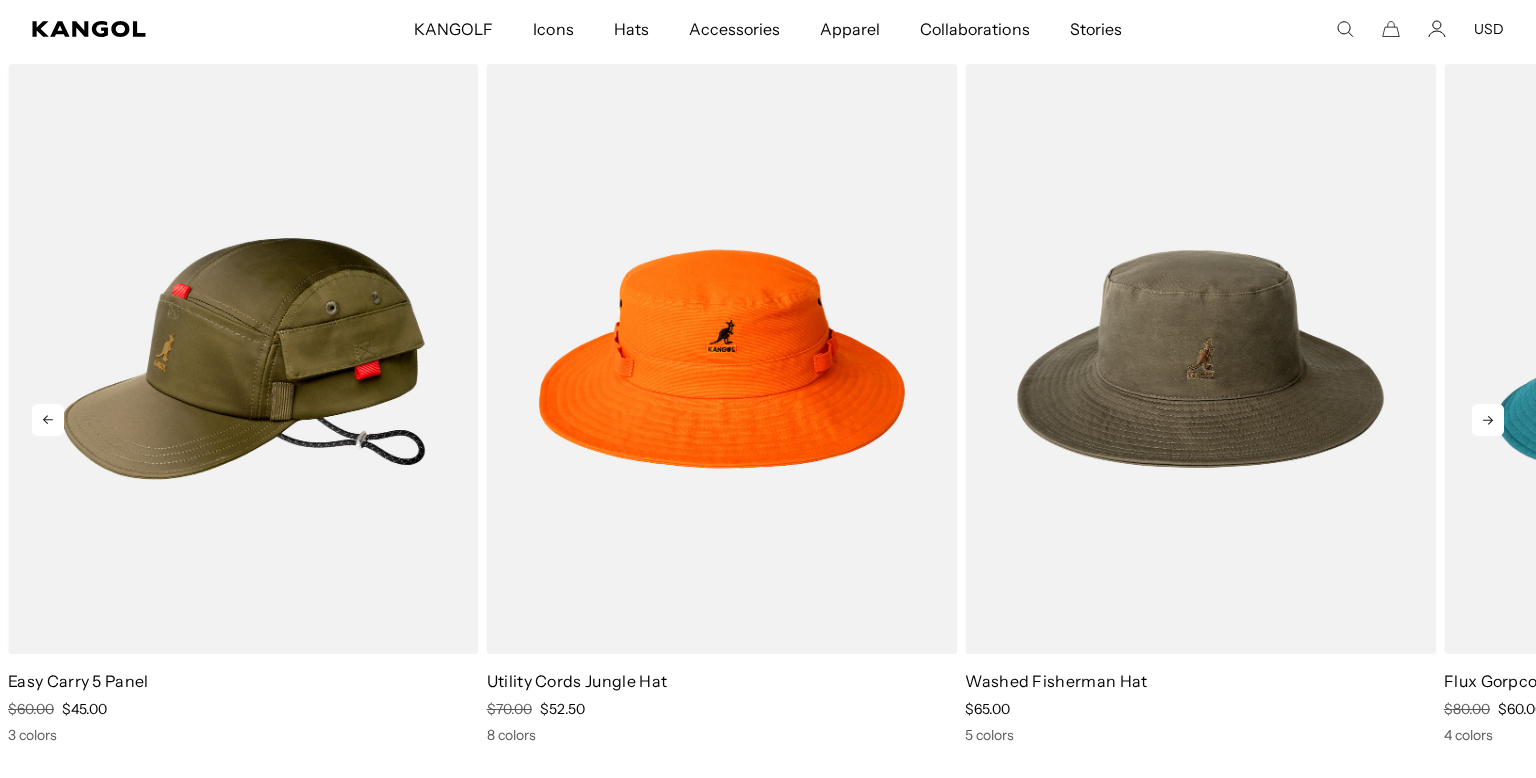 scroll, scrollTop: 0, scrollLeft: 412, axis: horizontal 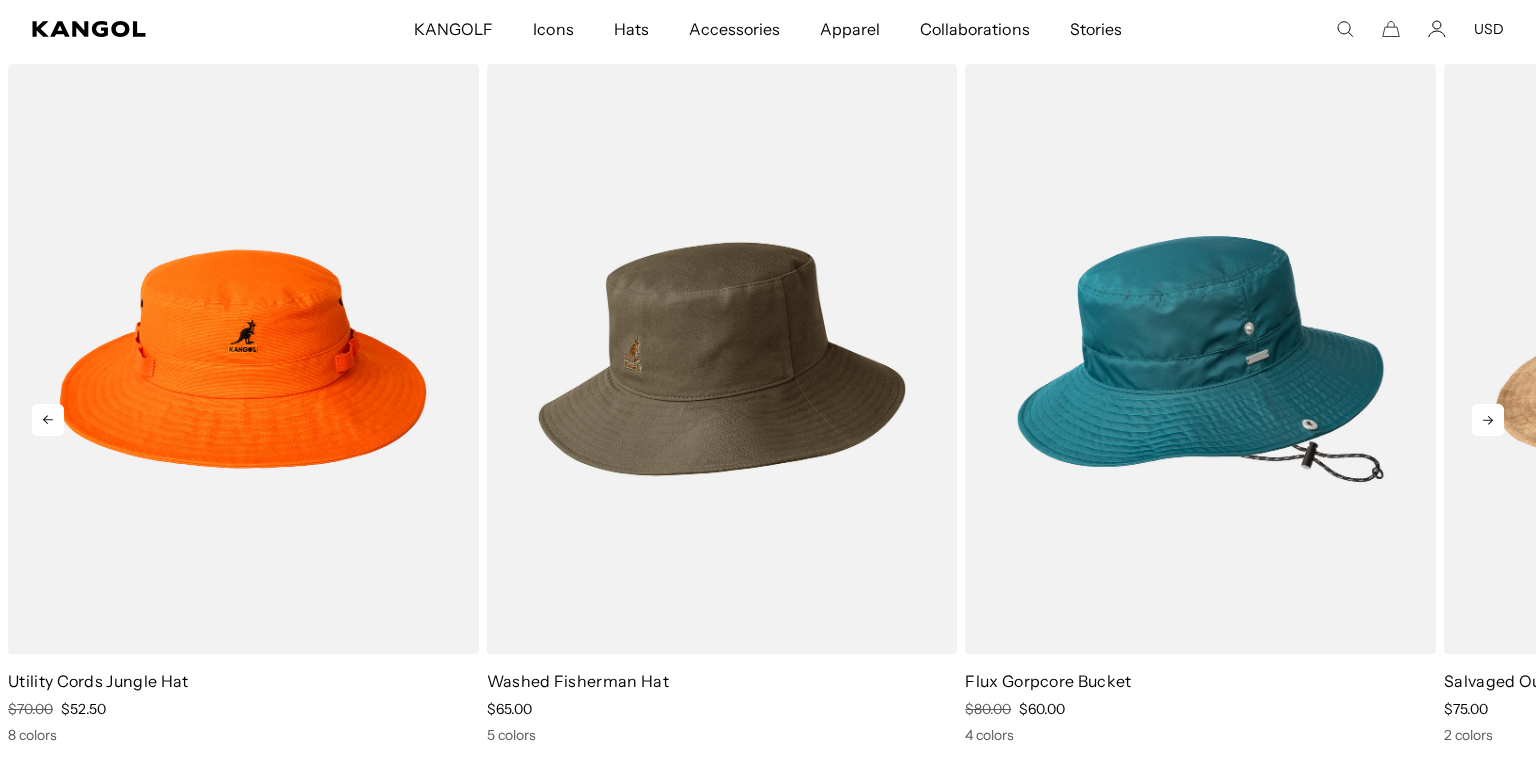 click at bounding box center (722, 359) 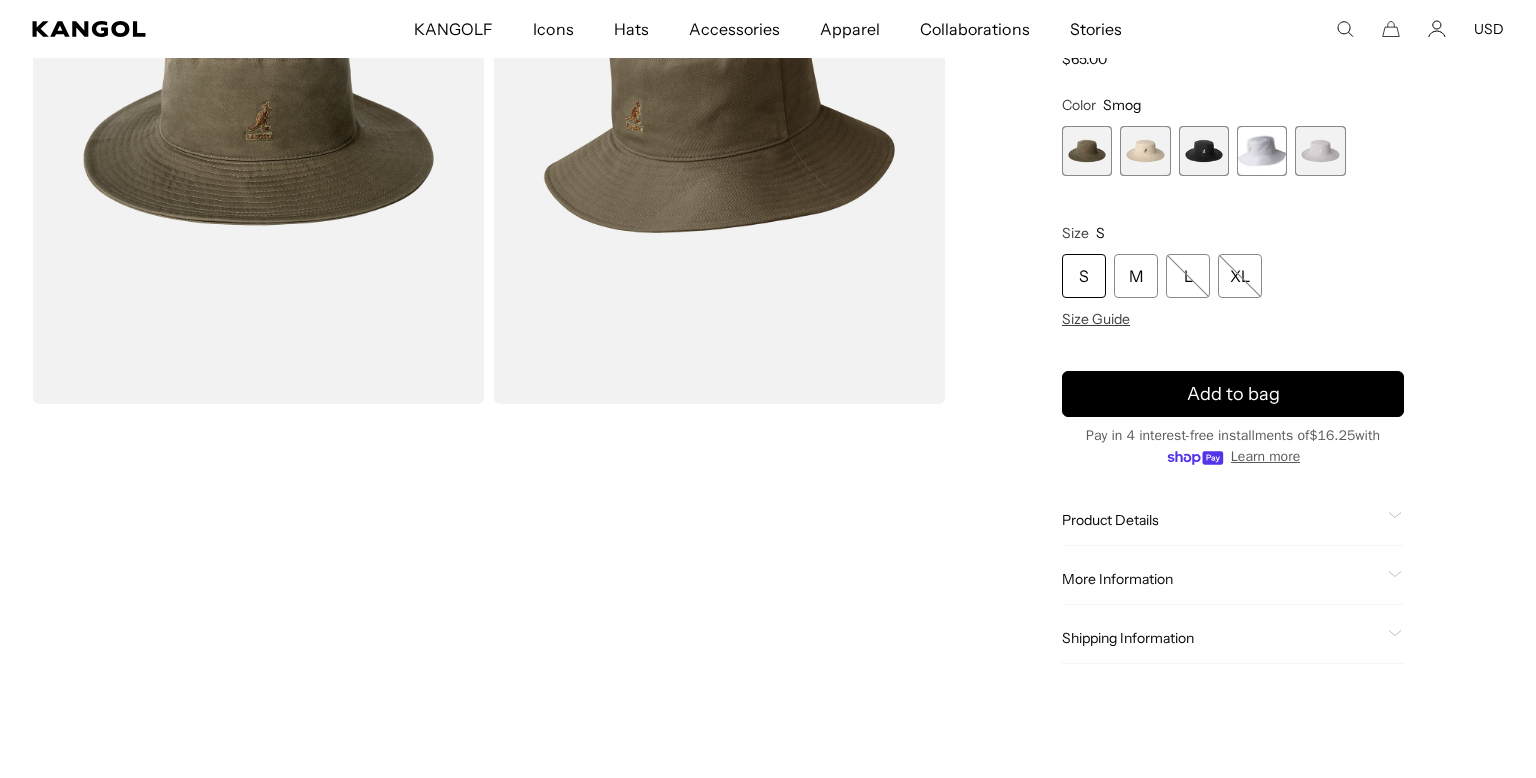 scroll, scrollTop: 708, scrollLeft: 0, axis: vertical 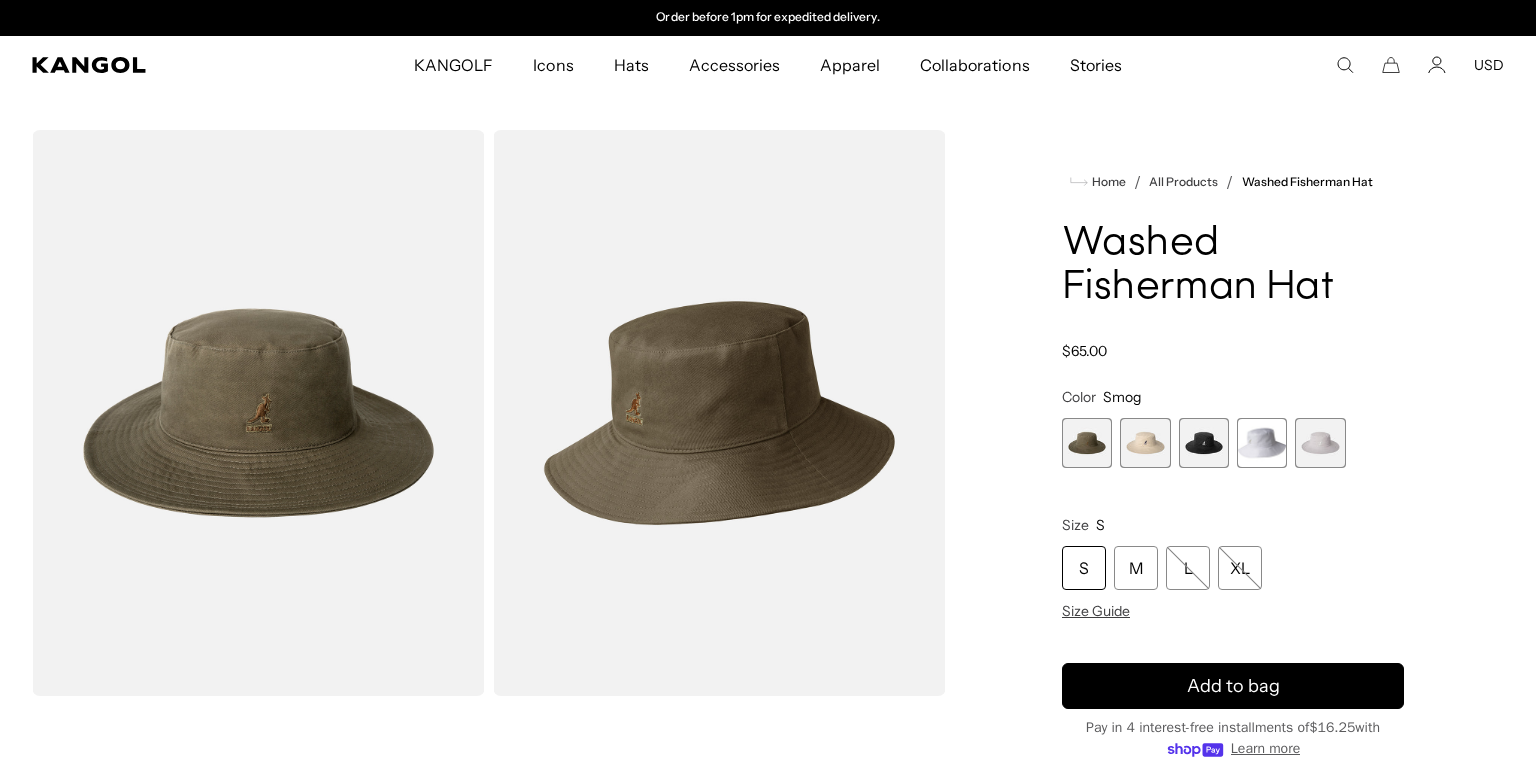 click at bounding box center [719, 413] 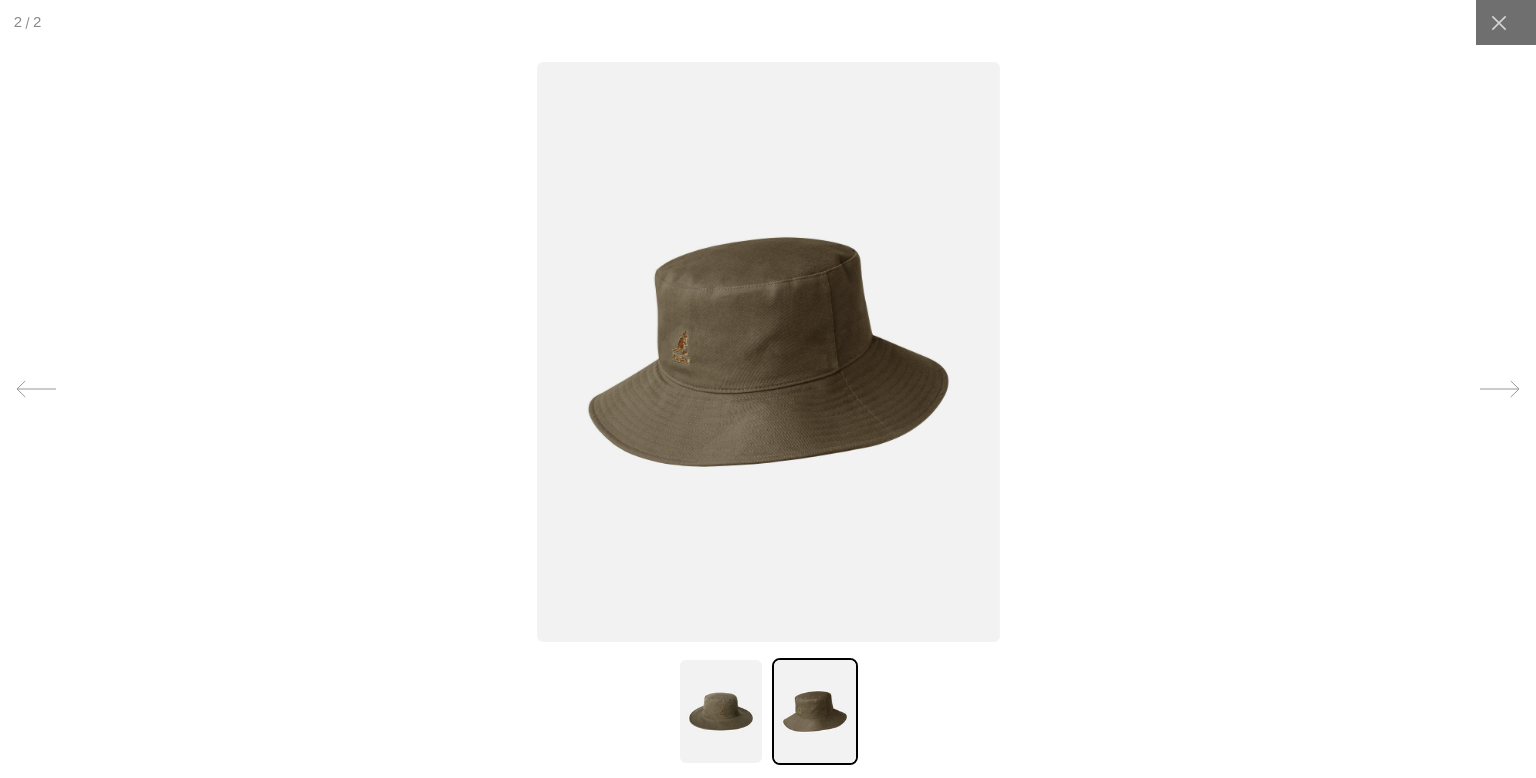 scroll, scrollTop: 0, scrollLeft: 0, axis: both 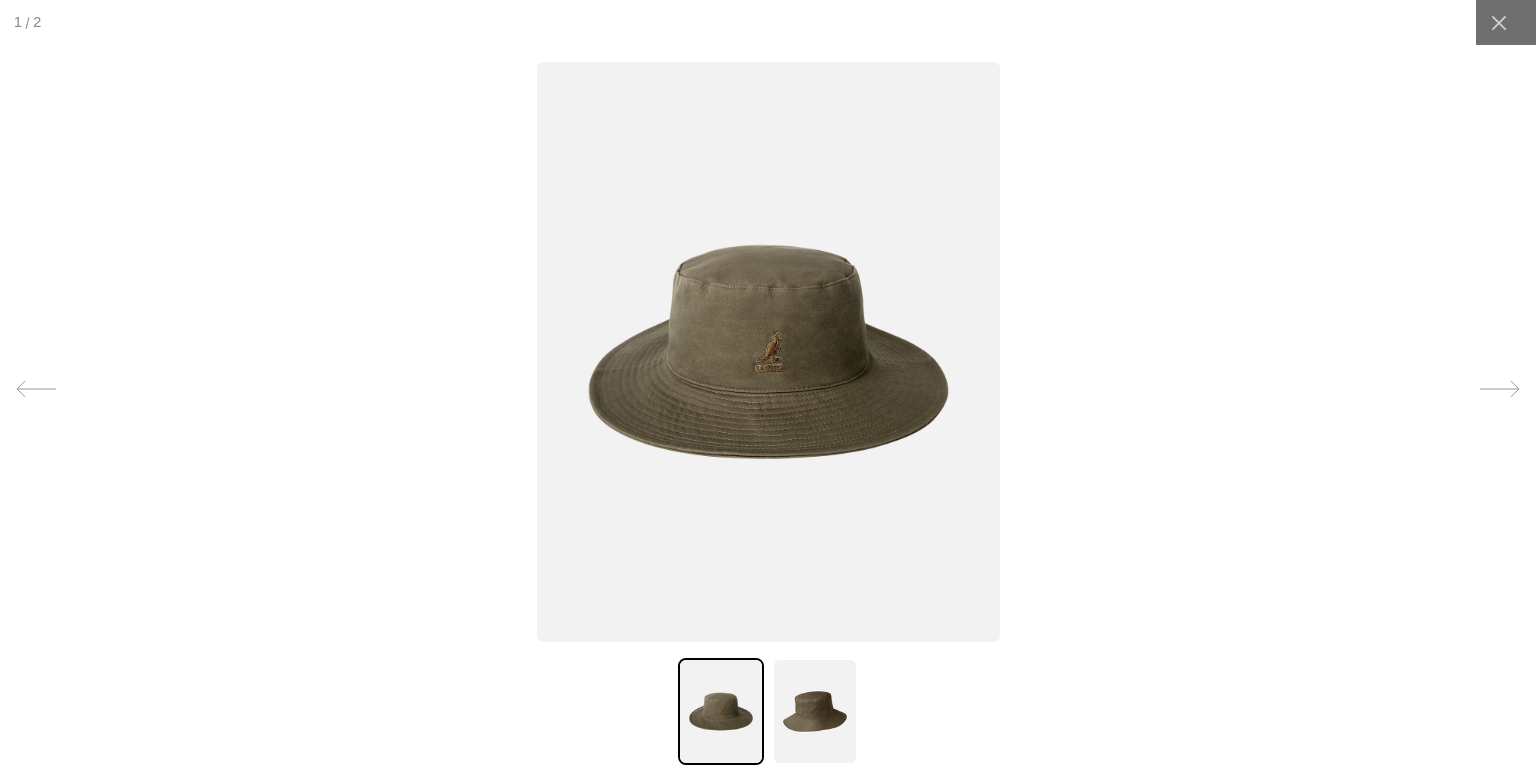 click at bounding box center (815, 711) 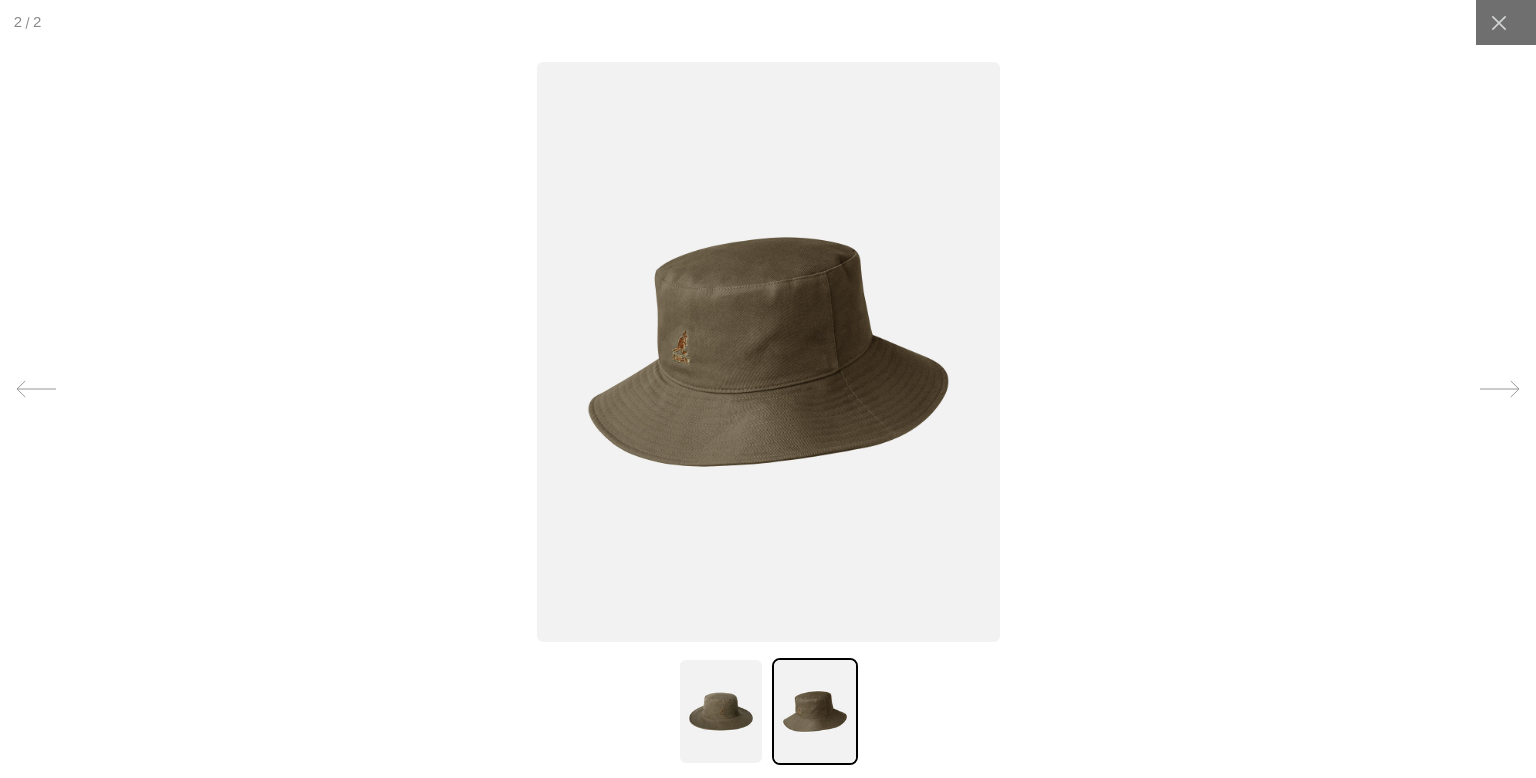 scroll, scrollTop: 0, scrollLeft: 412, axis: horizontal 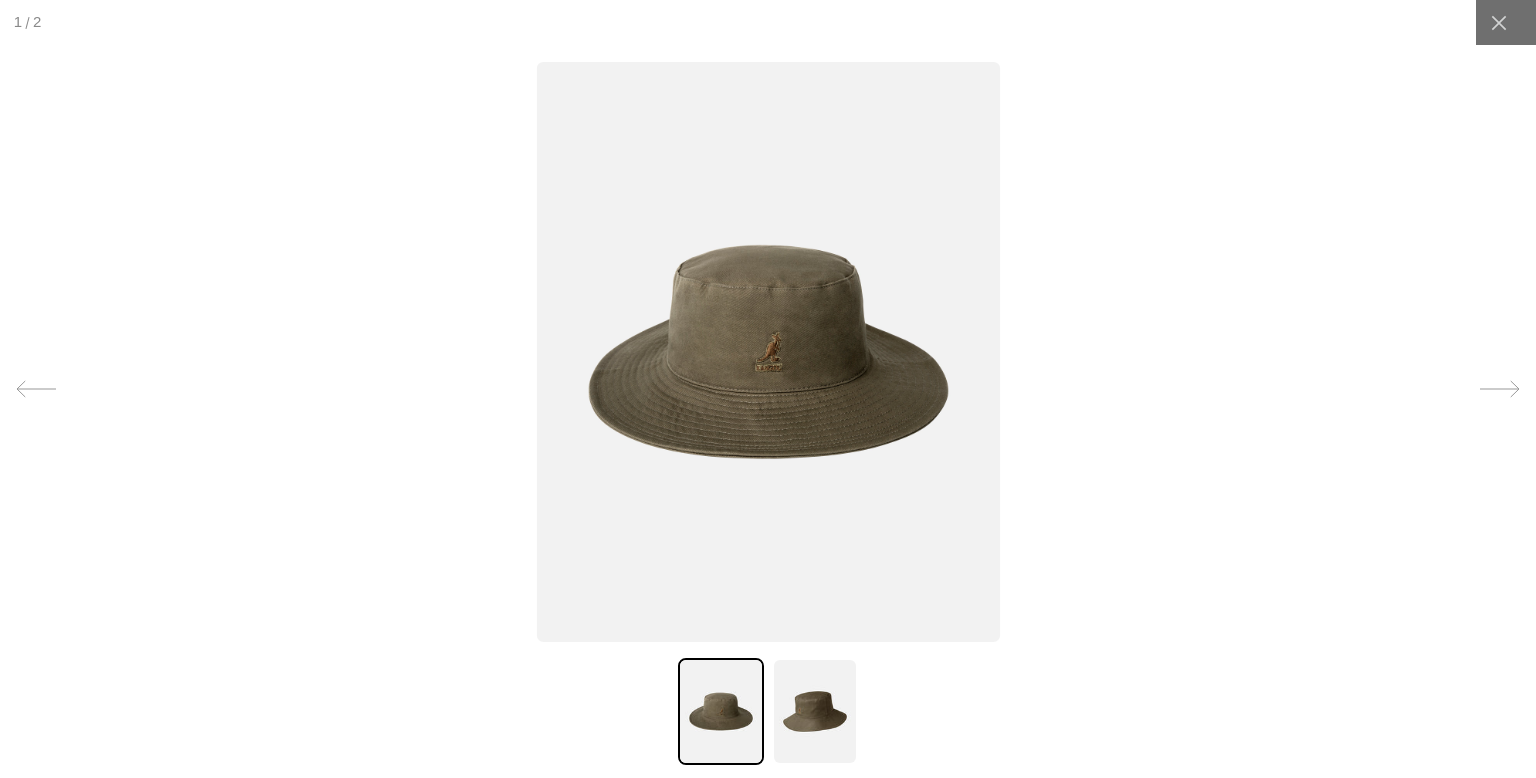click 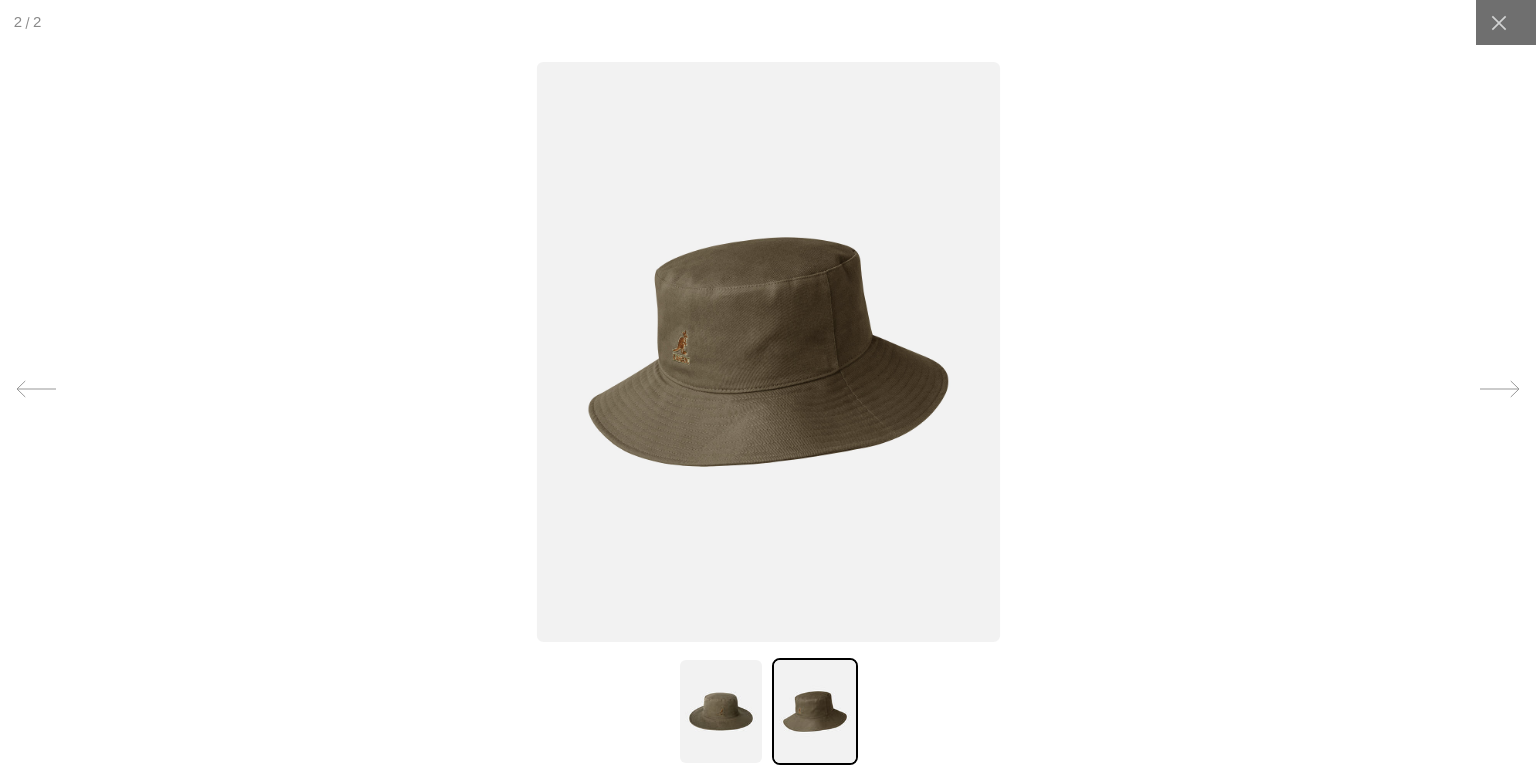 click 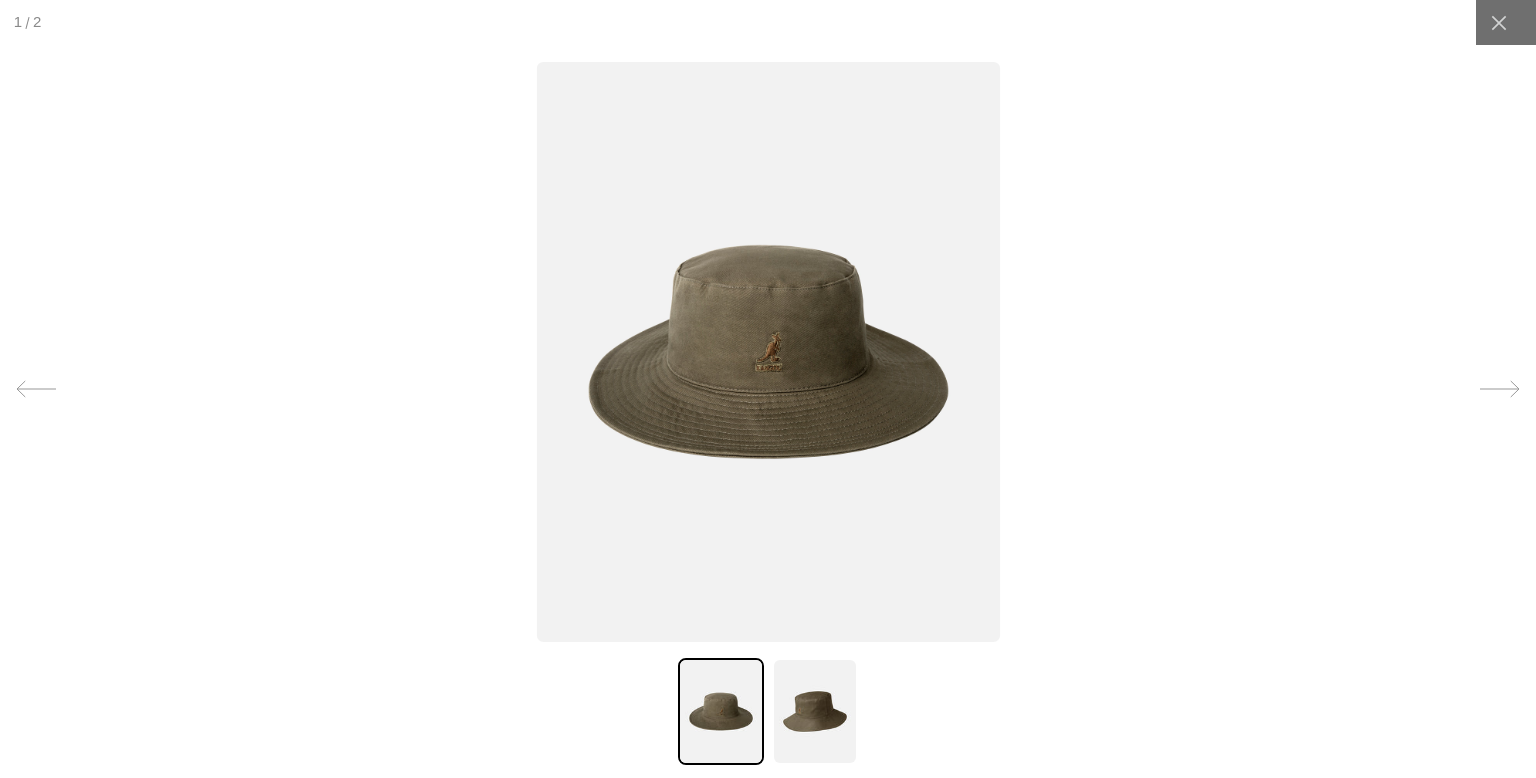 click 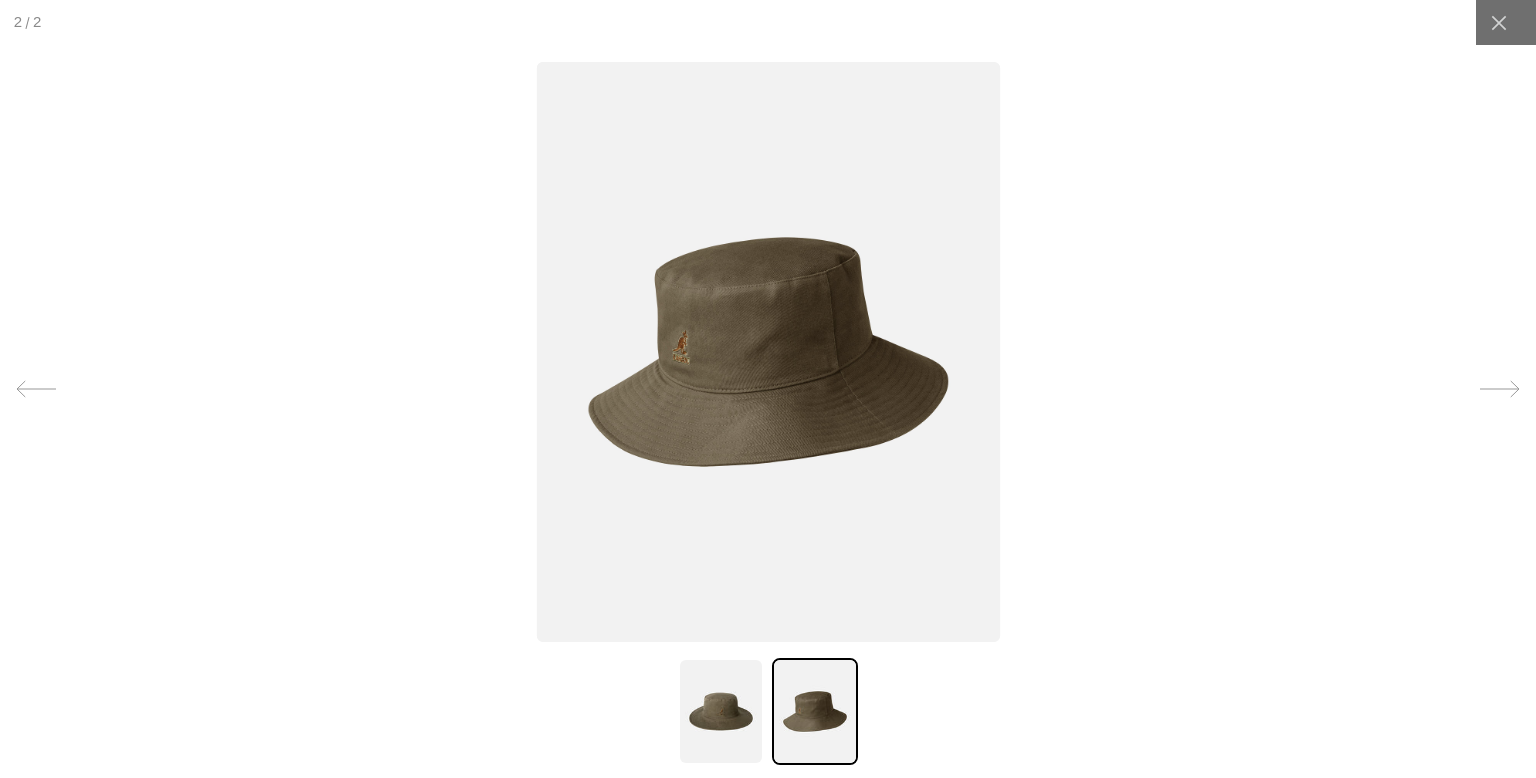 click 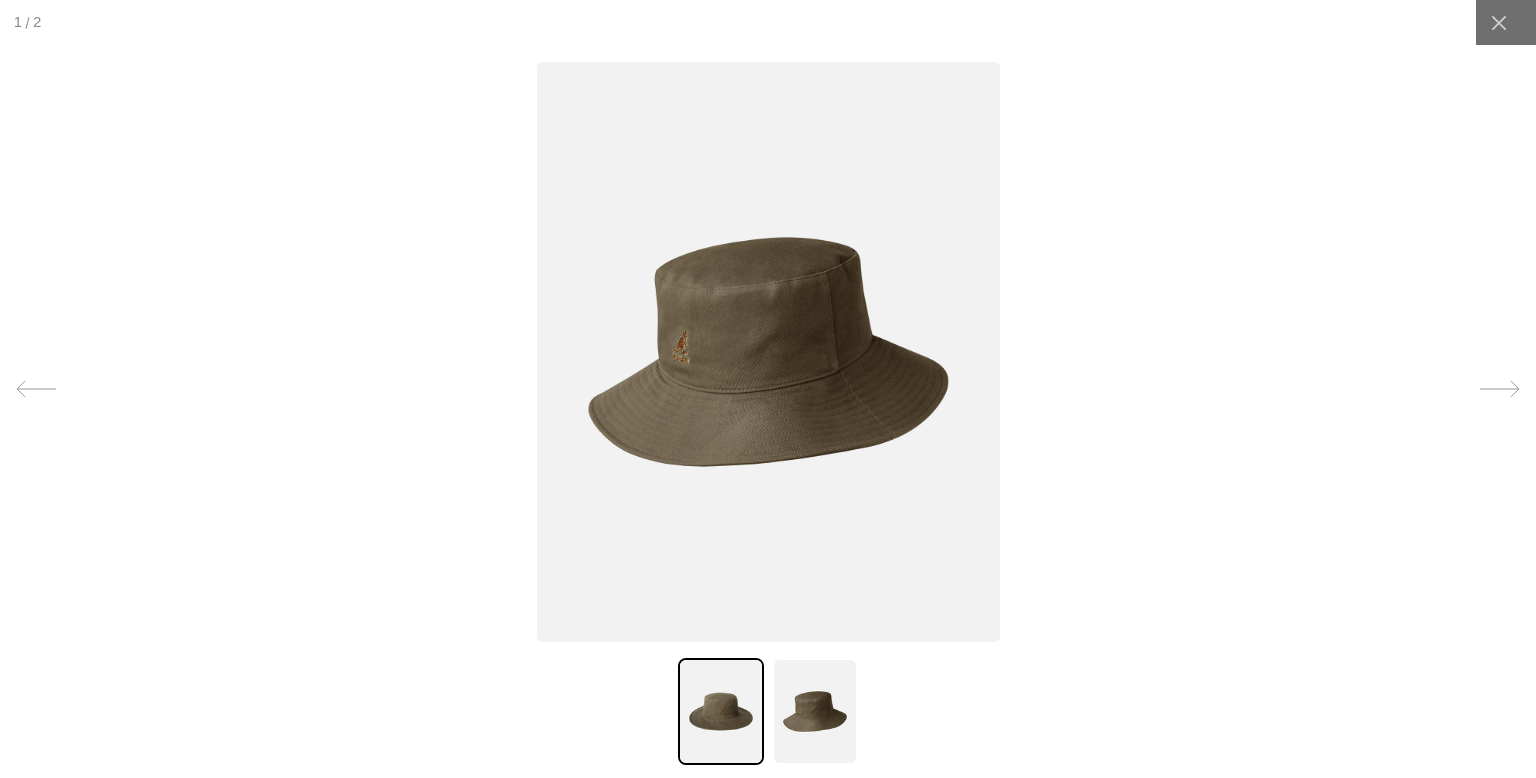 click 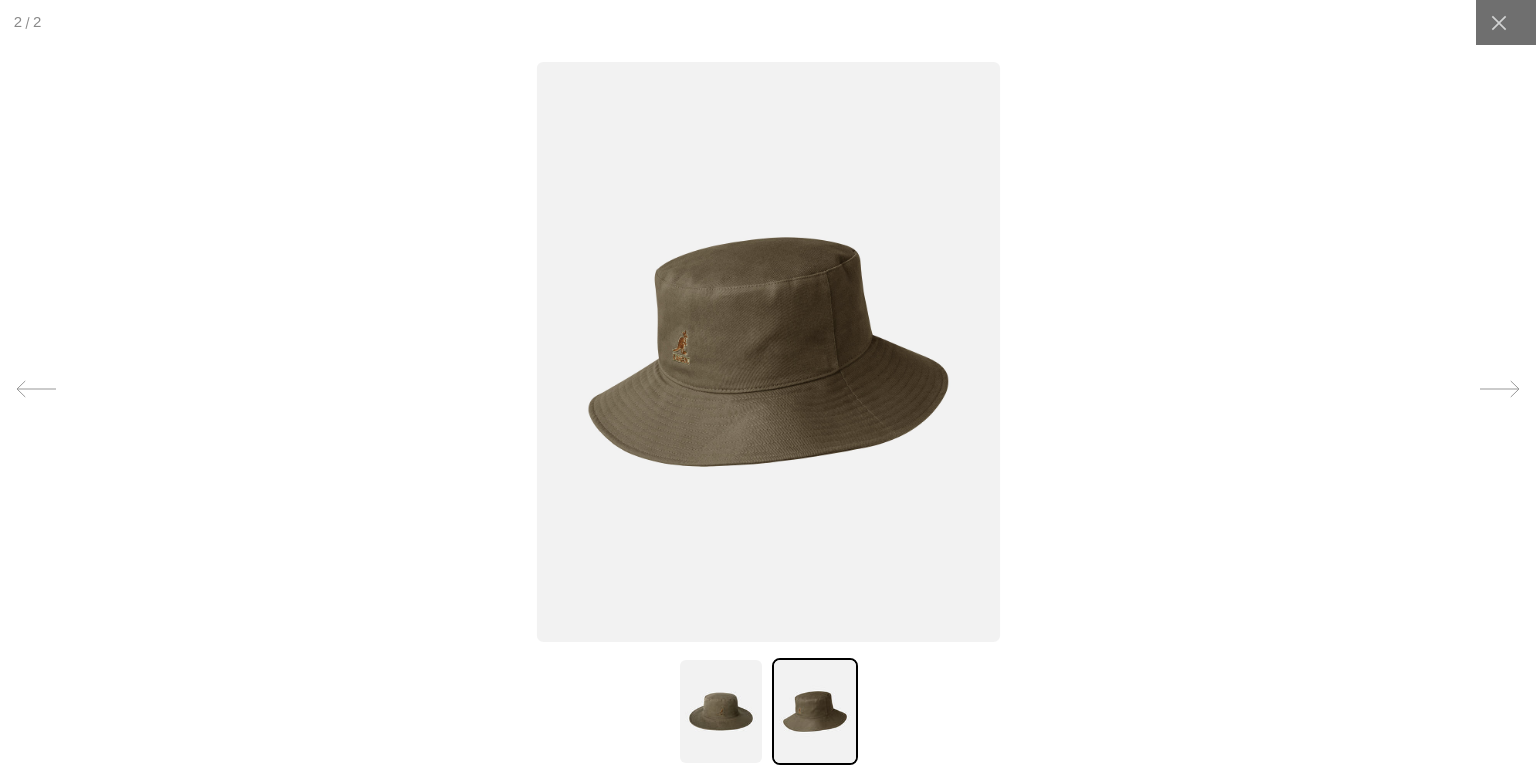 scroll, scrollTop: 0, scrollLeft: 412, axis: horizontal 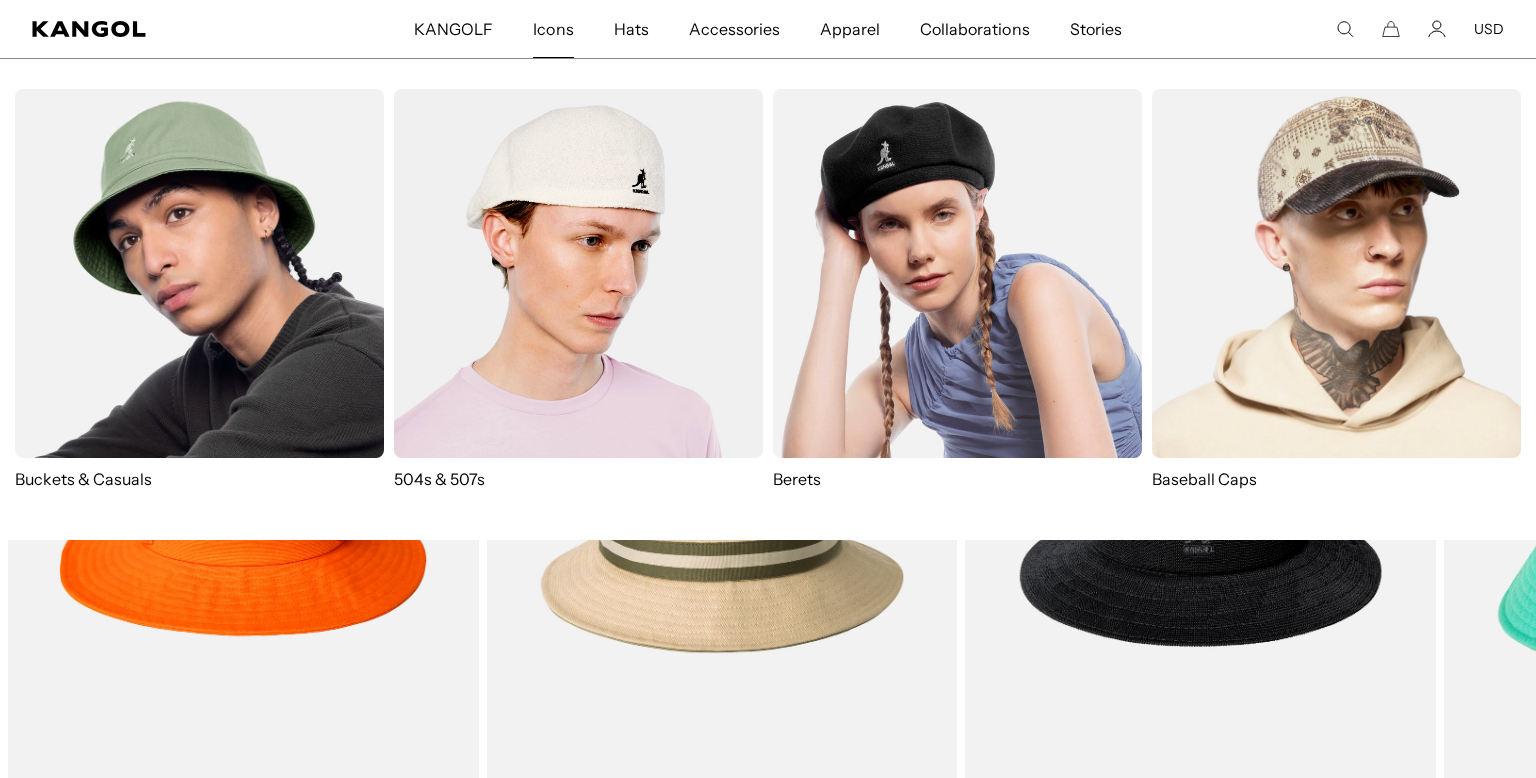 click at bounding box center [957, 273] 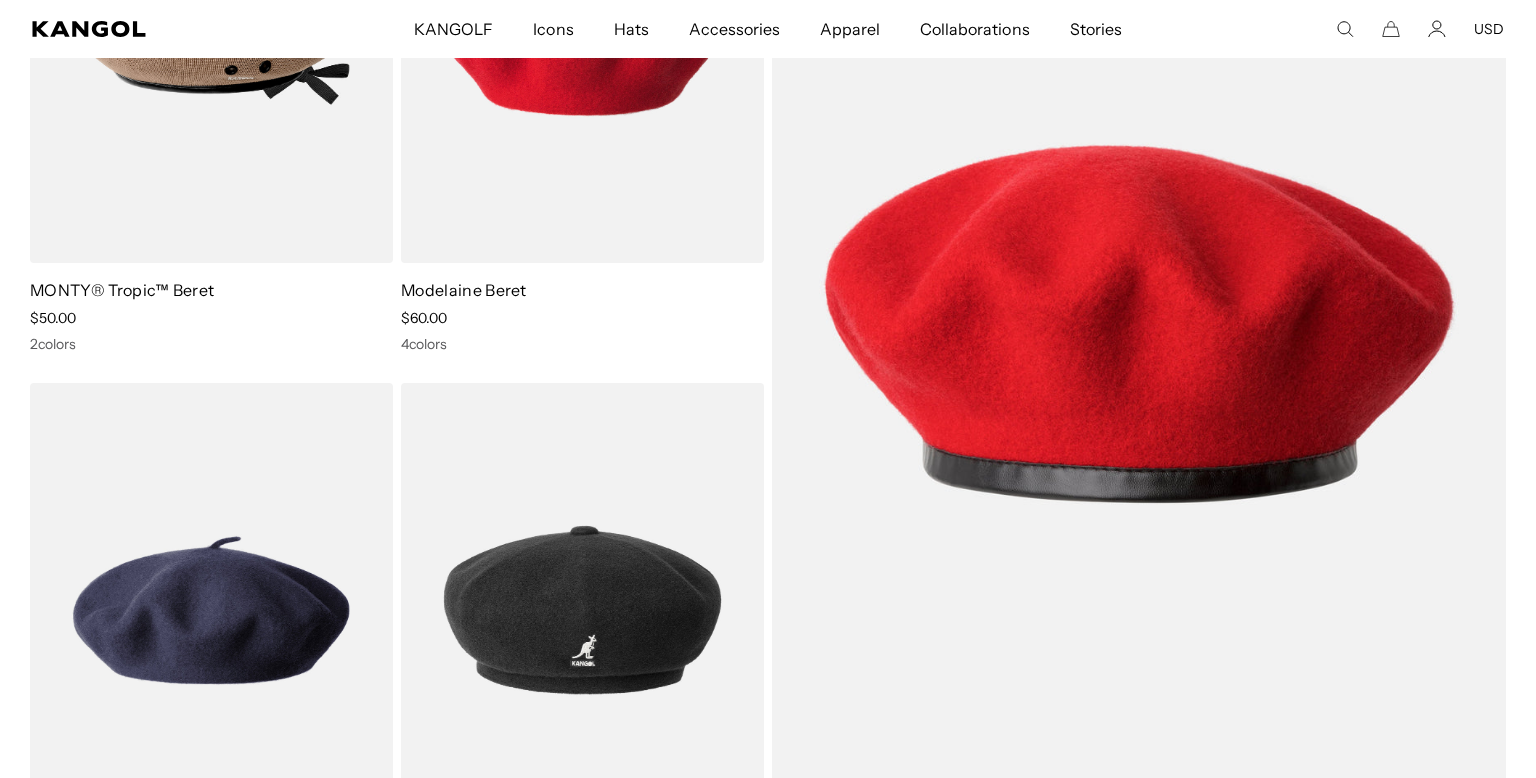 scroll, scrollTop: 536, scrollLeft: 0, axis: vertical 